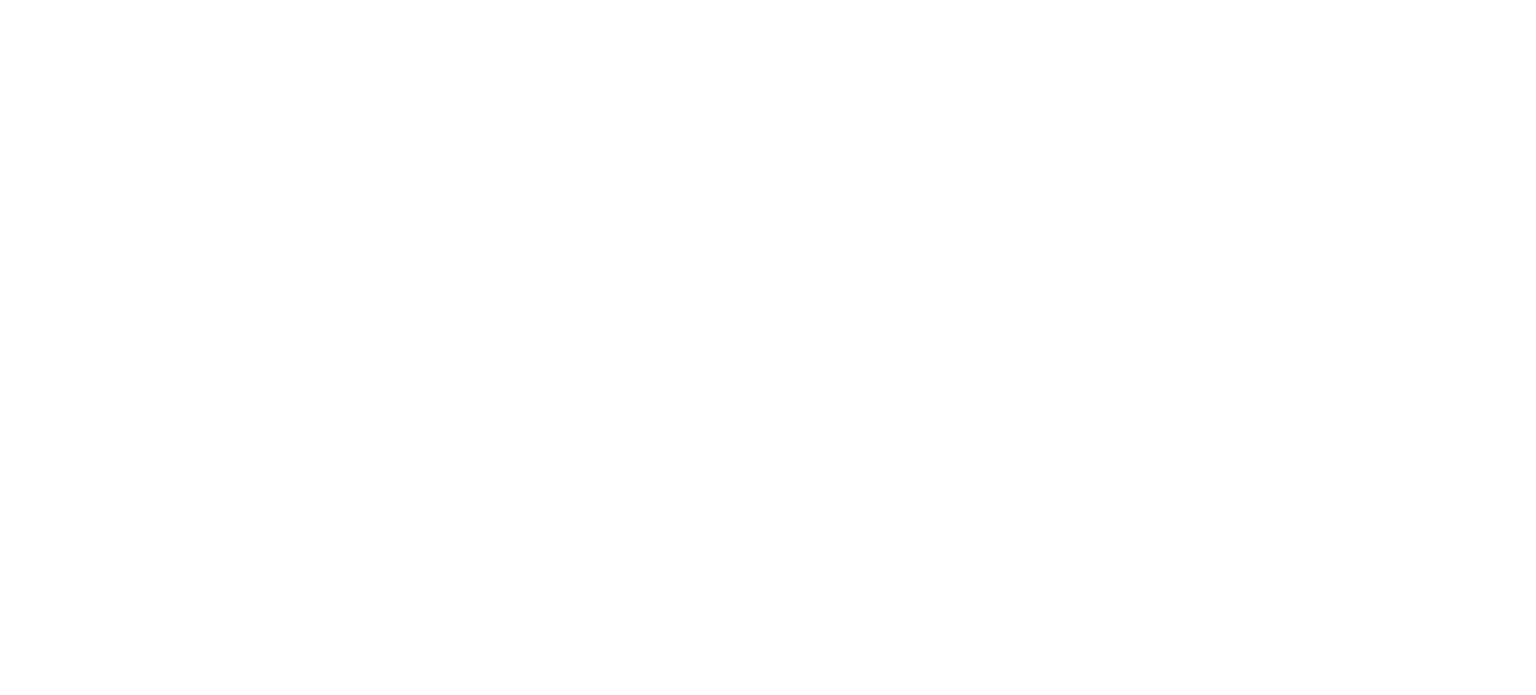 scroll, scrollTop: 0, scrollLeft: 0, axis: both 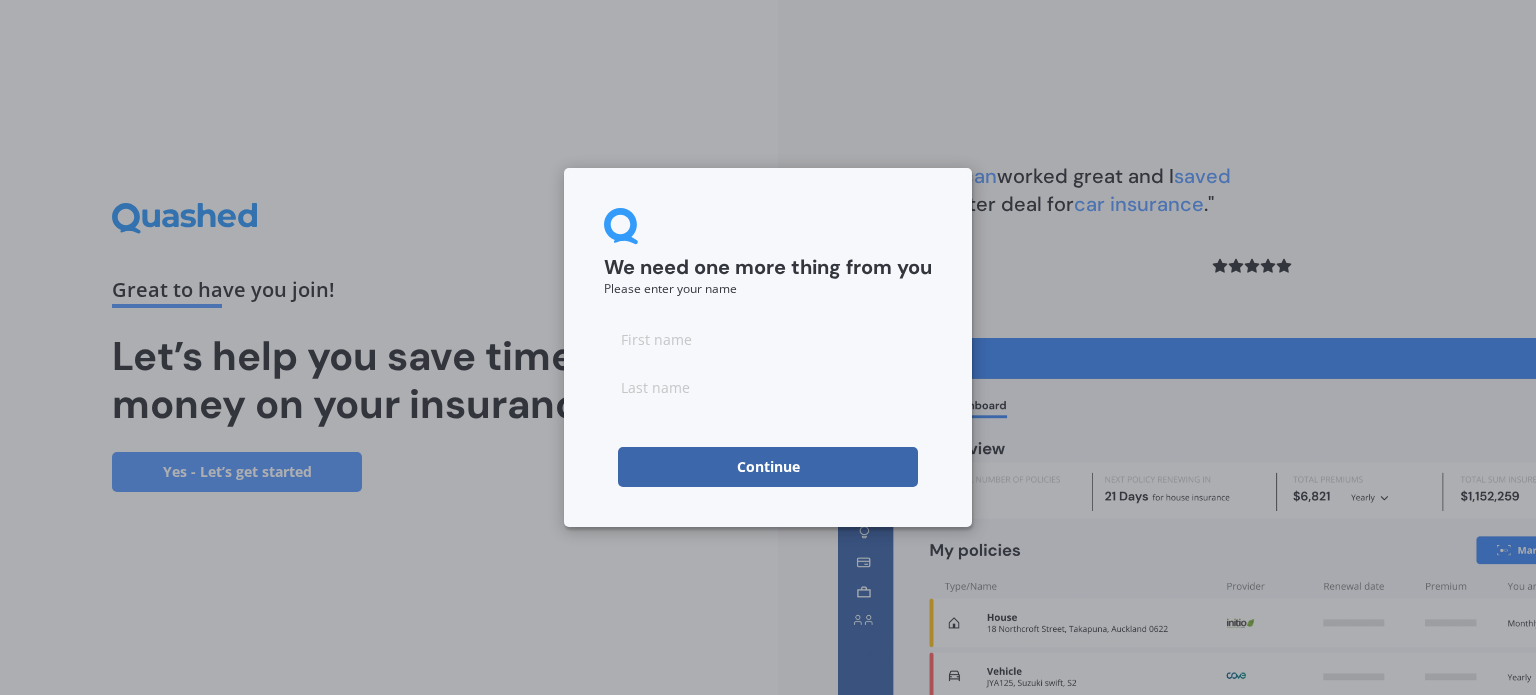 click at bounding box center [768, 339] 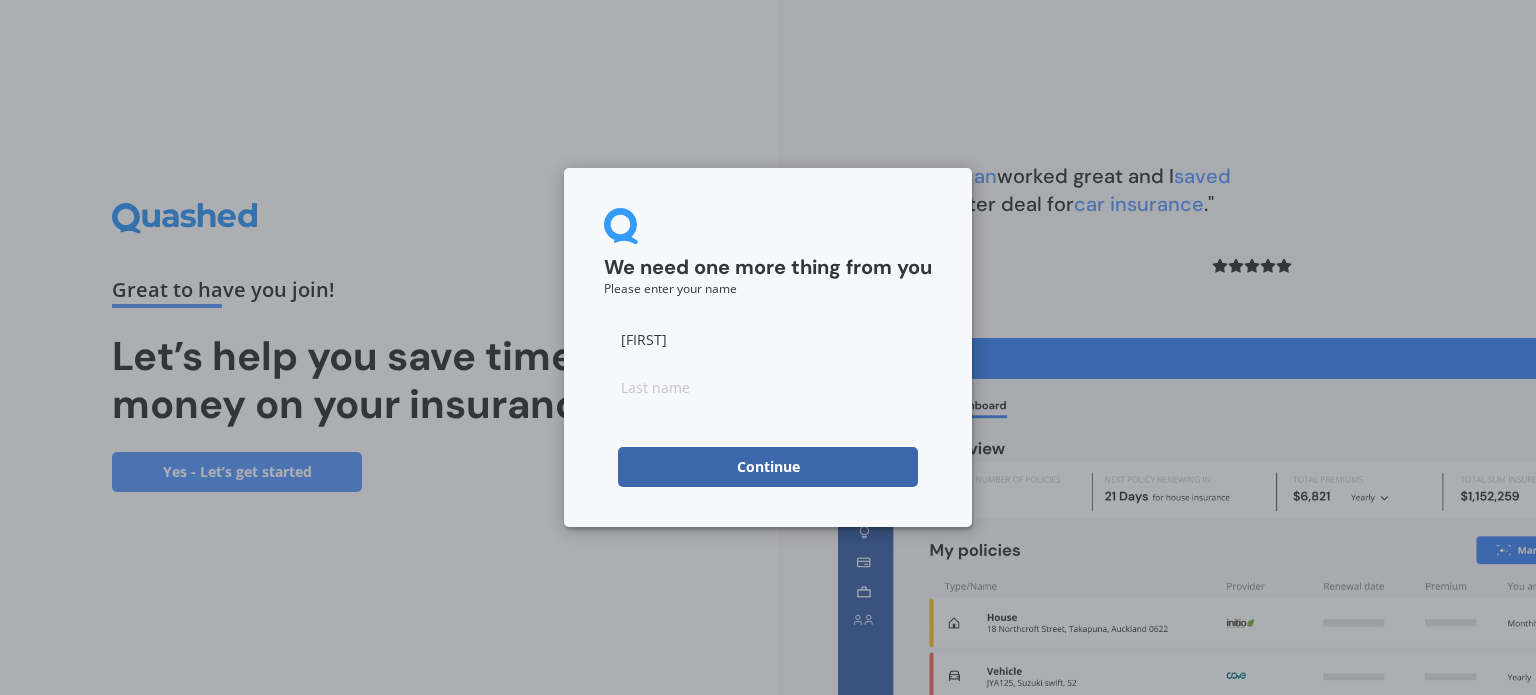 type on "[FIRST]" 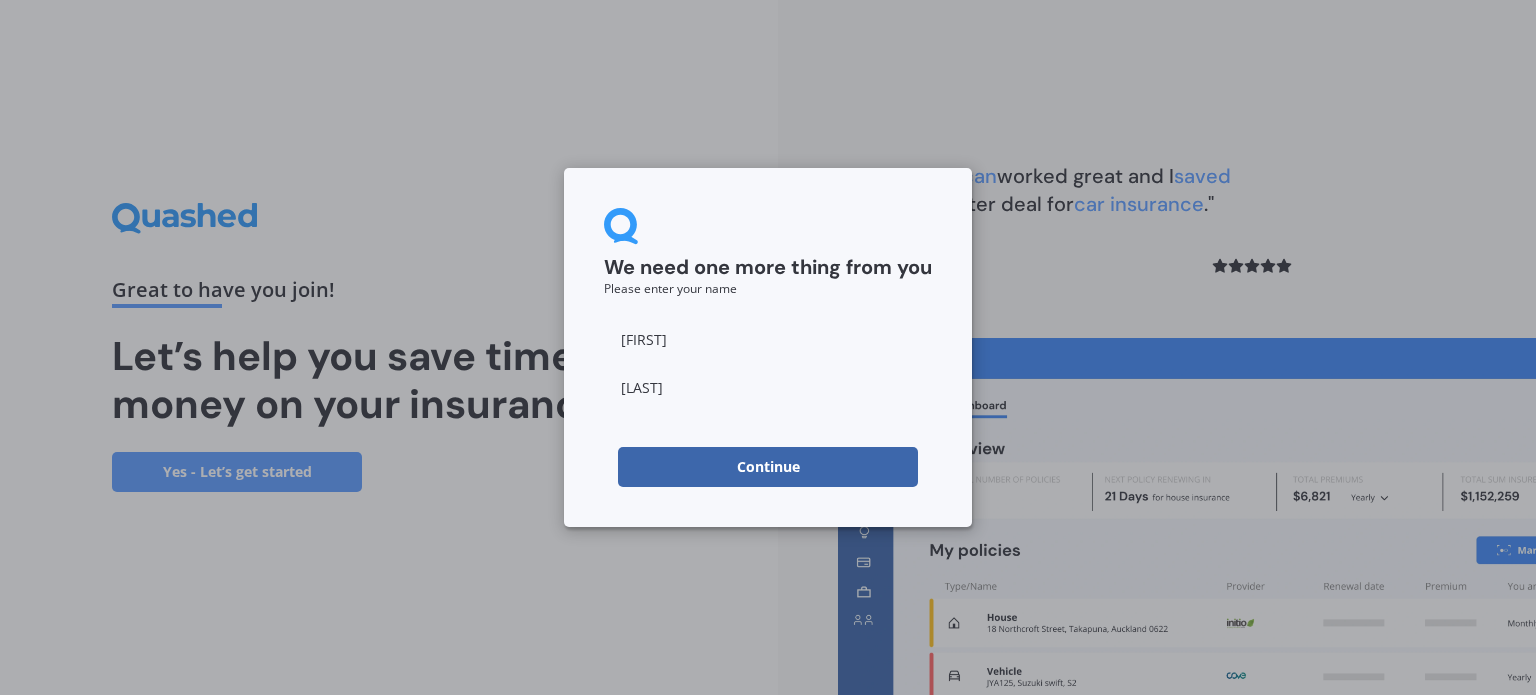 type on "[LAST]" 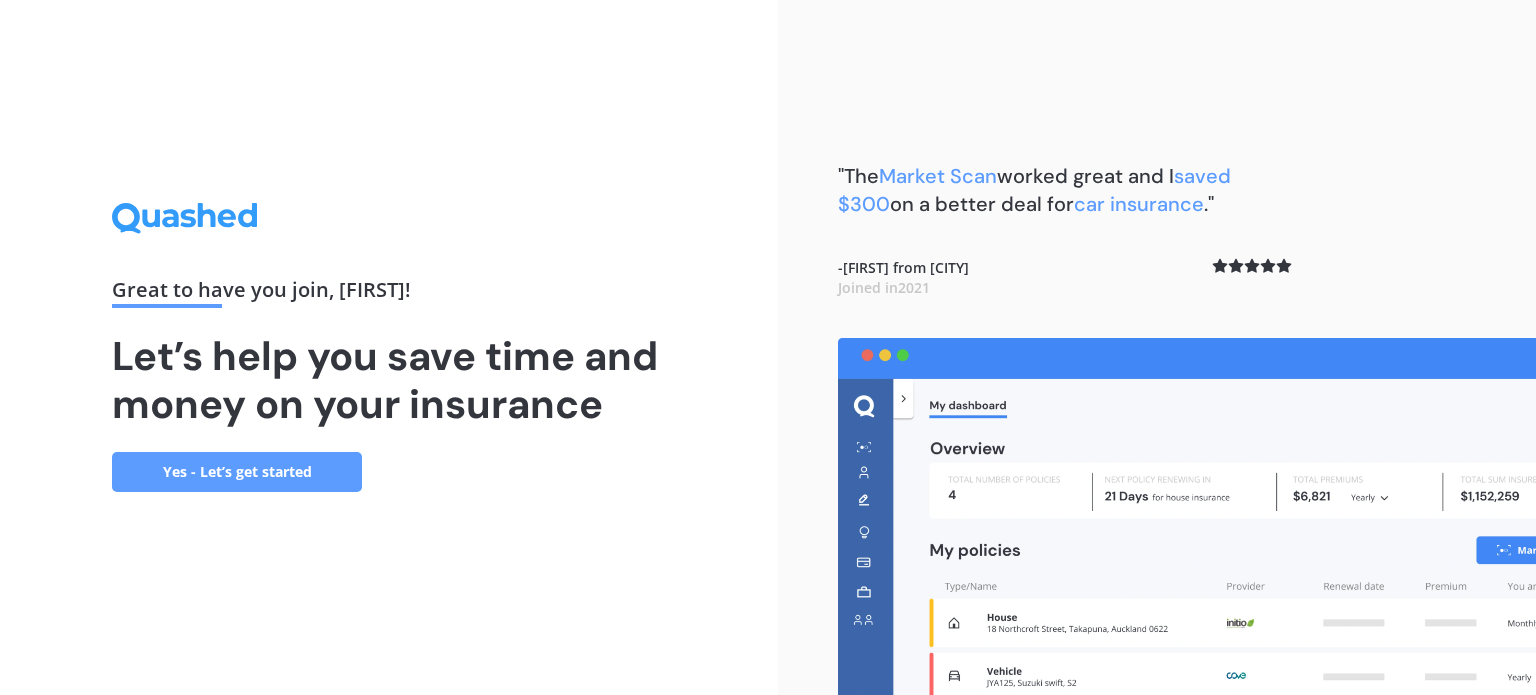 click on "Yes - Let’s get started" at bounding box center [237, 472] 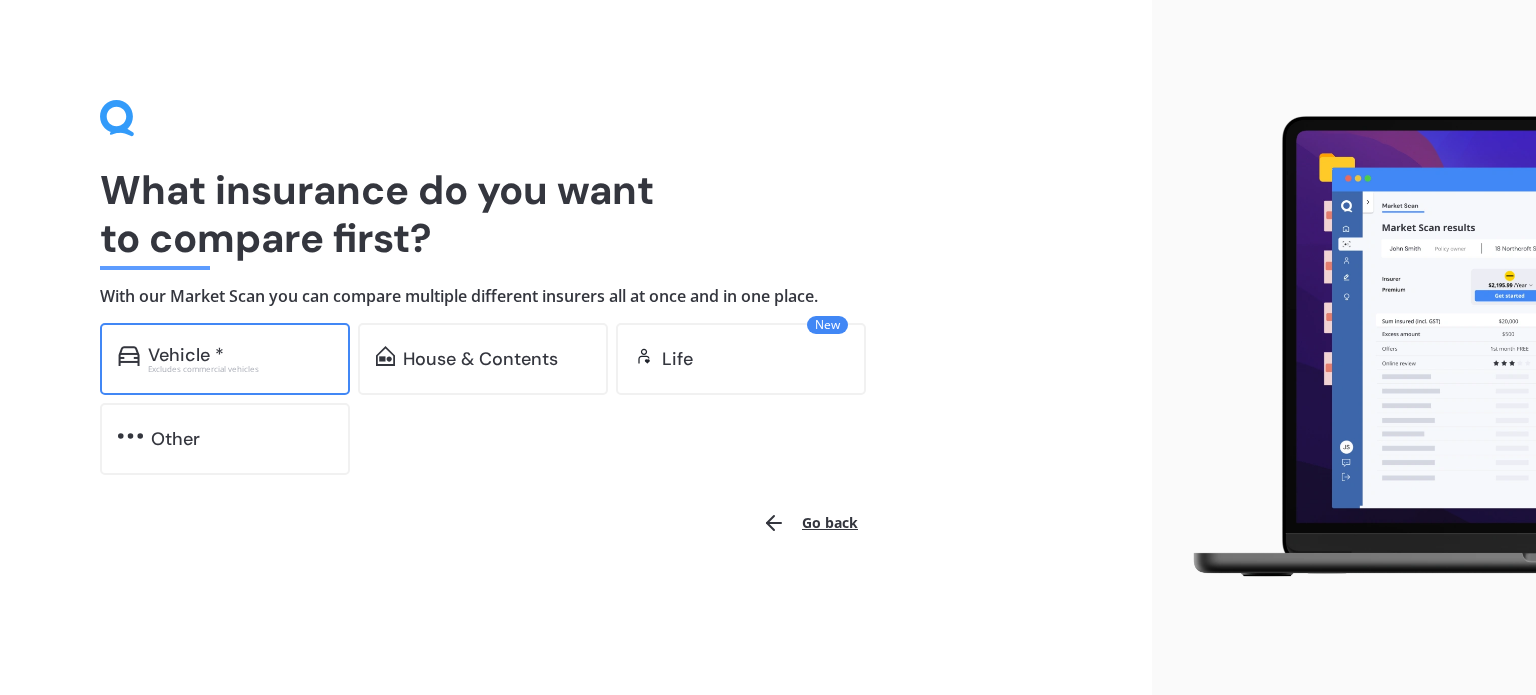 click on "Vehicle *" at bounding box center [186, 355] 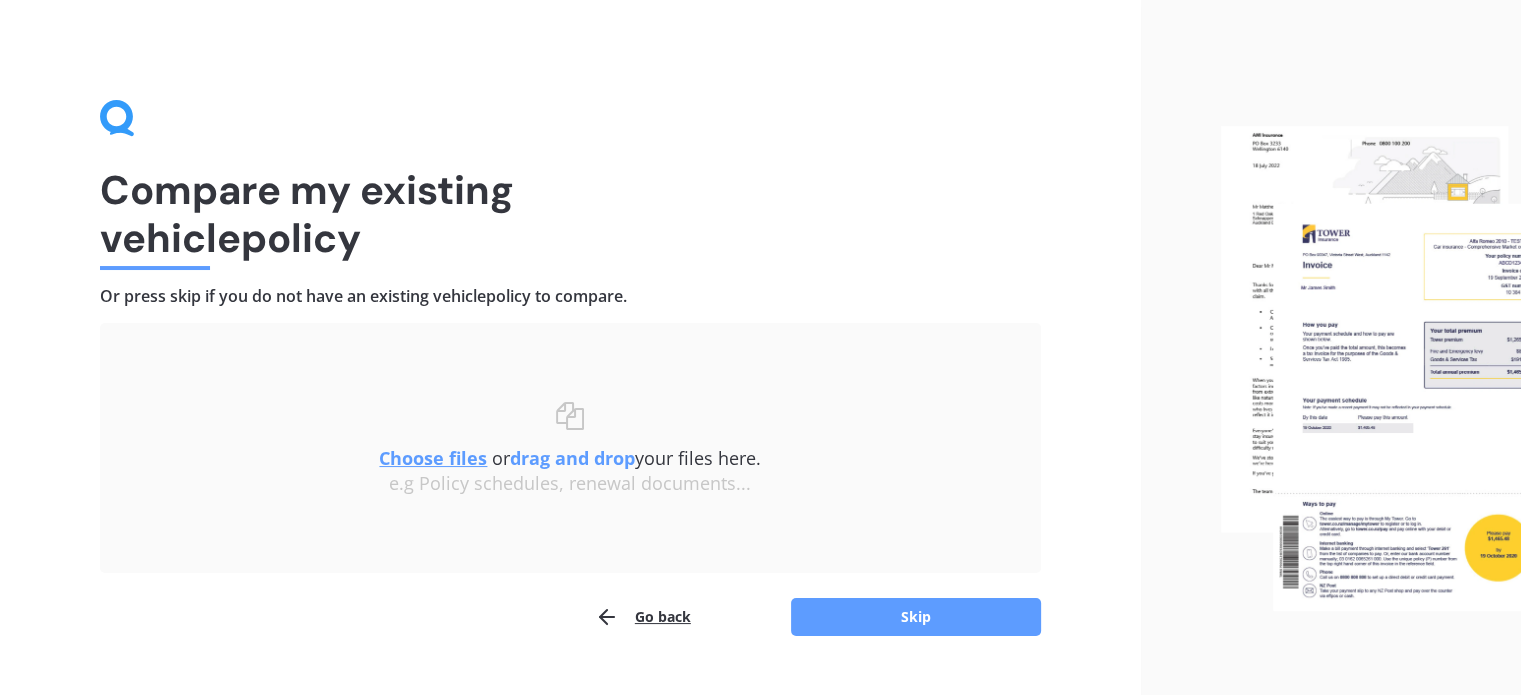 click on "Go back" at bounding box center (643, 617) 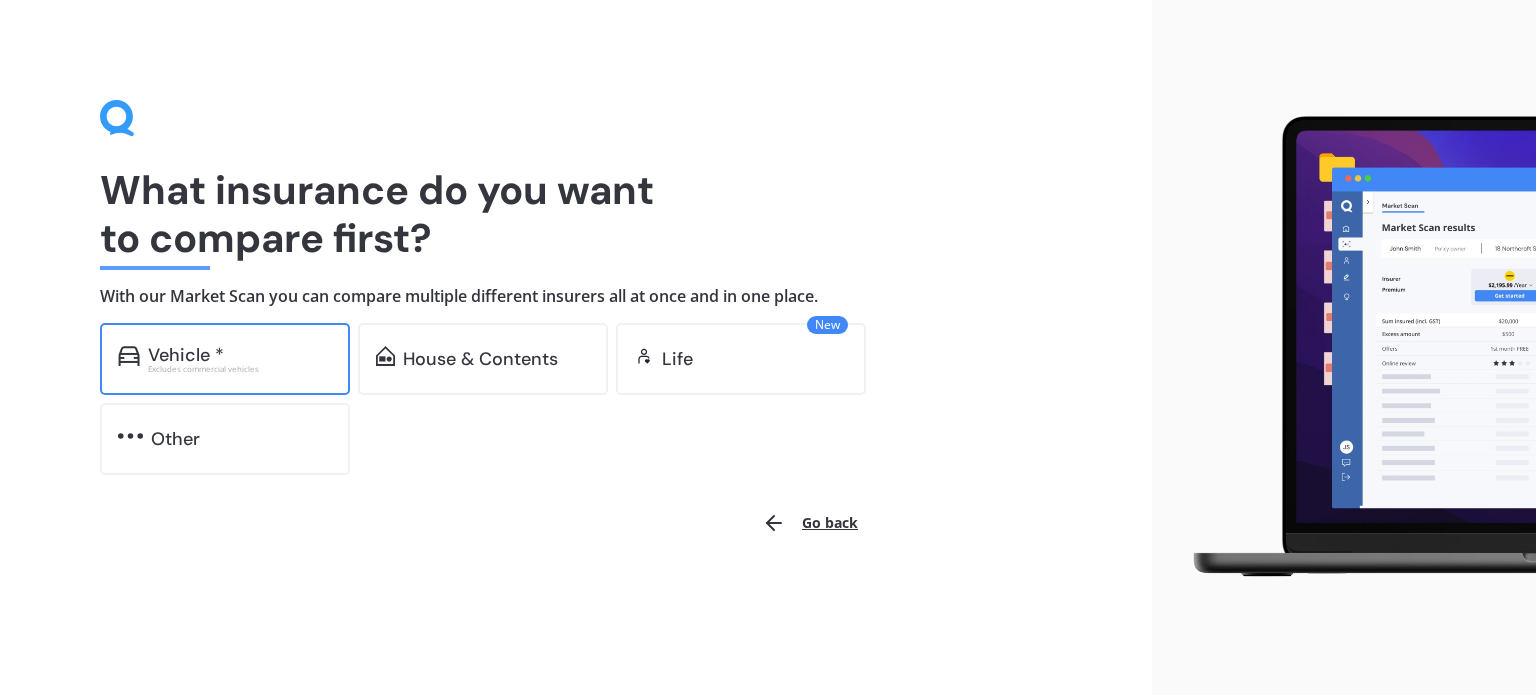 click on "Vehicle *" at bounding box center (186, 355) 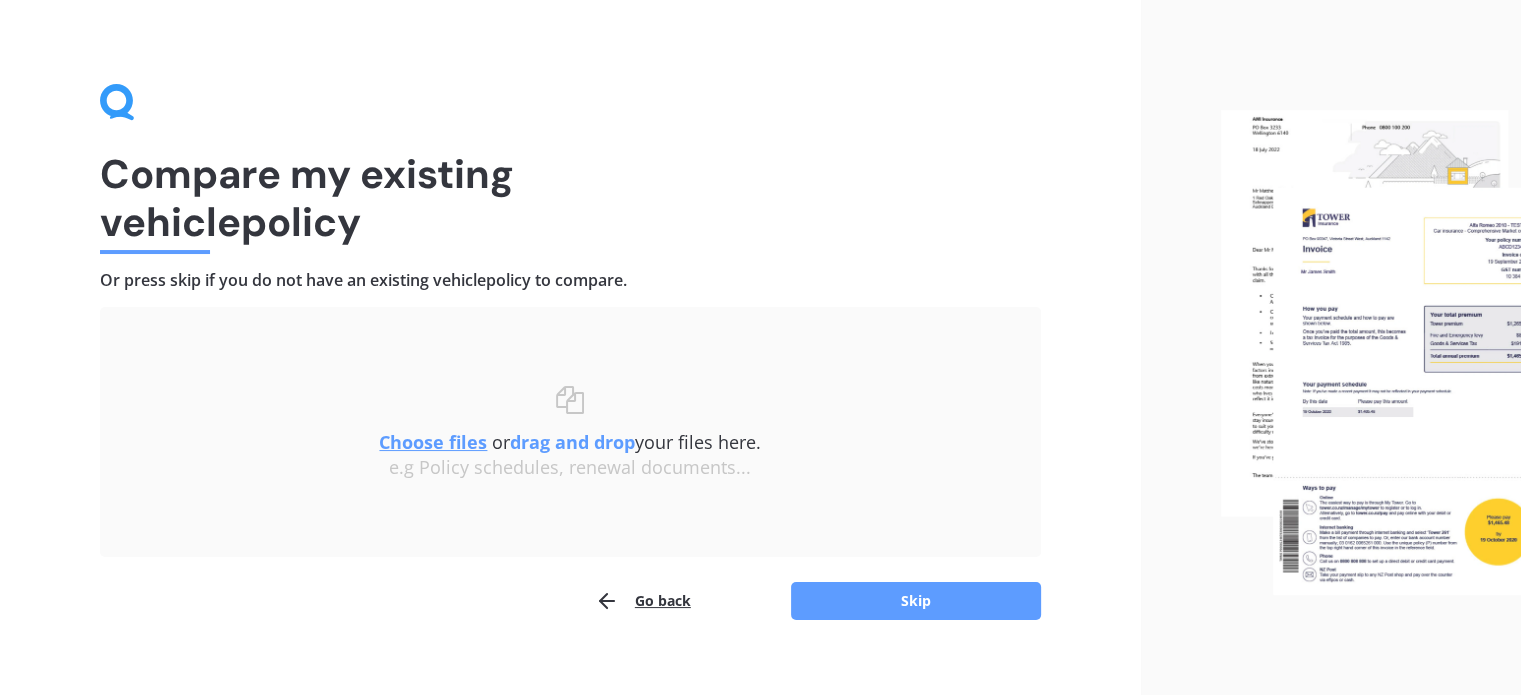 scroll, scrollTop: 41, scrollLeft: 0, axis: vertical 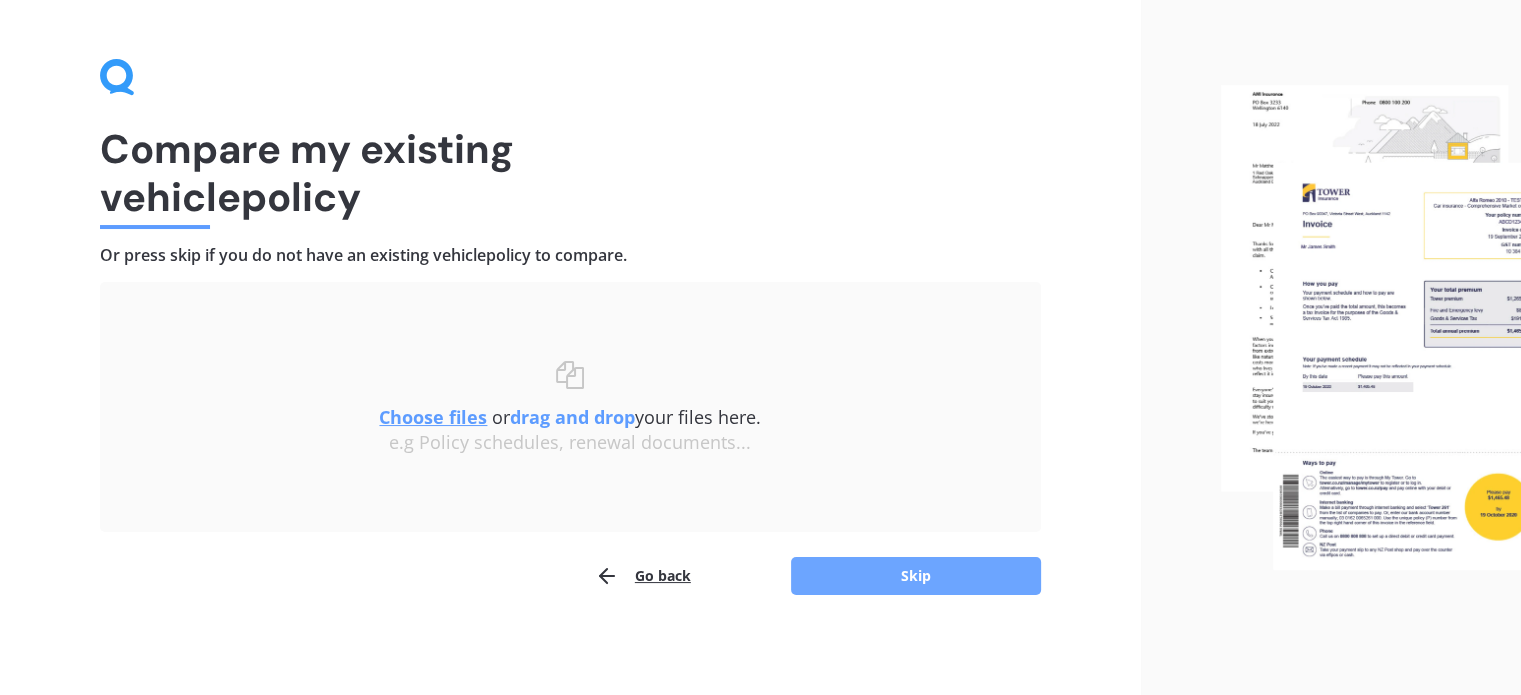 click on "Skip" at bounding box center (916, 576) 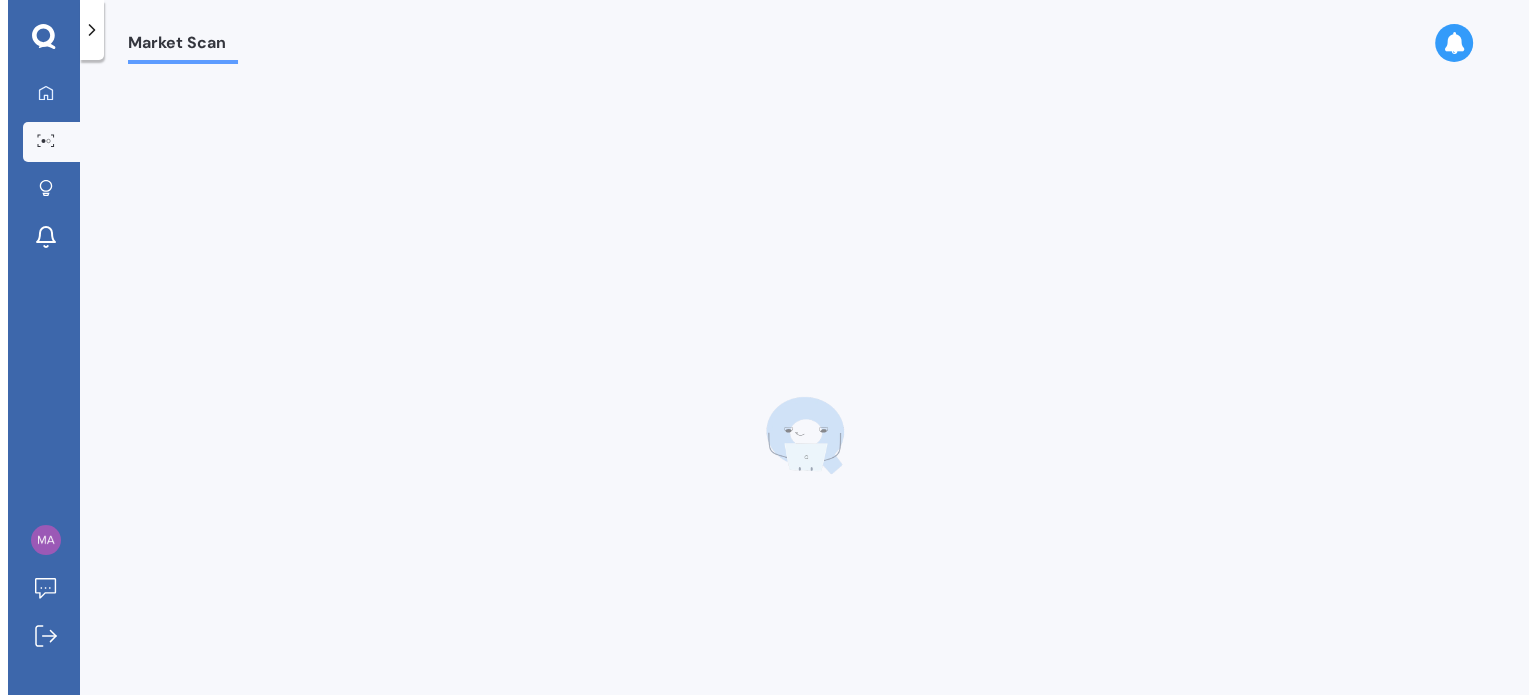 scroll, scrollTop: 0, scrollLeft: 0, axis: both 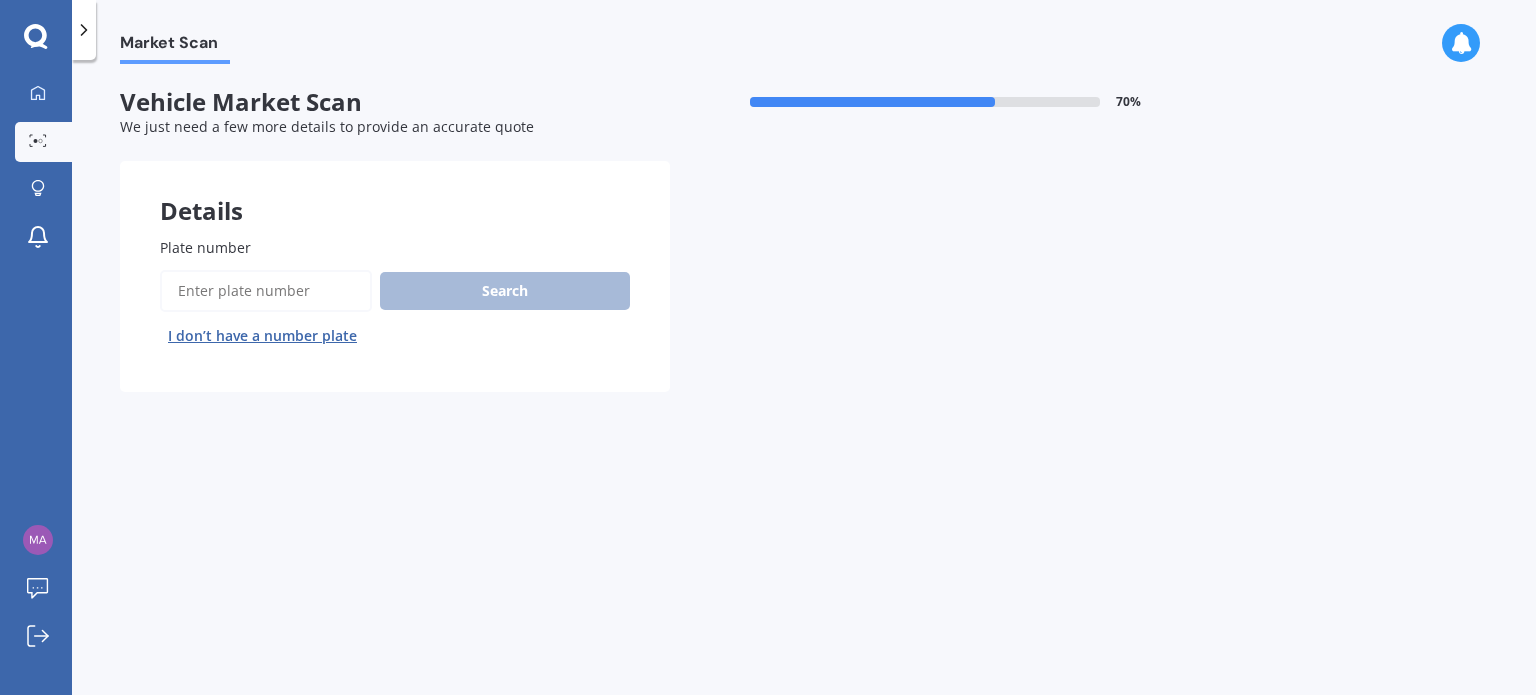 click on "Plate number" at bounding box center (391, 247) 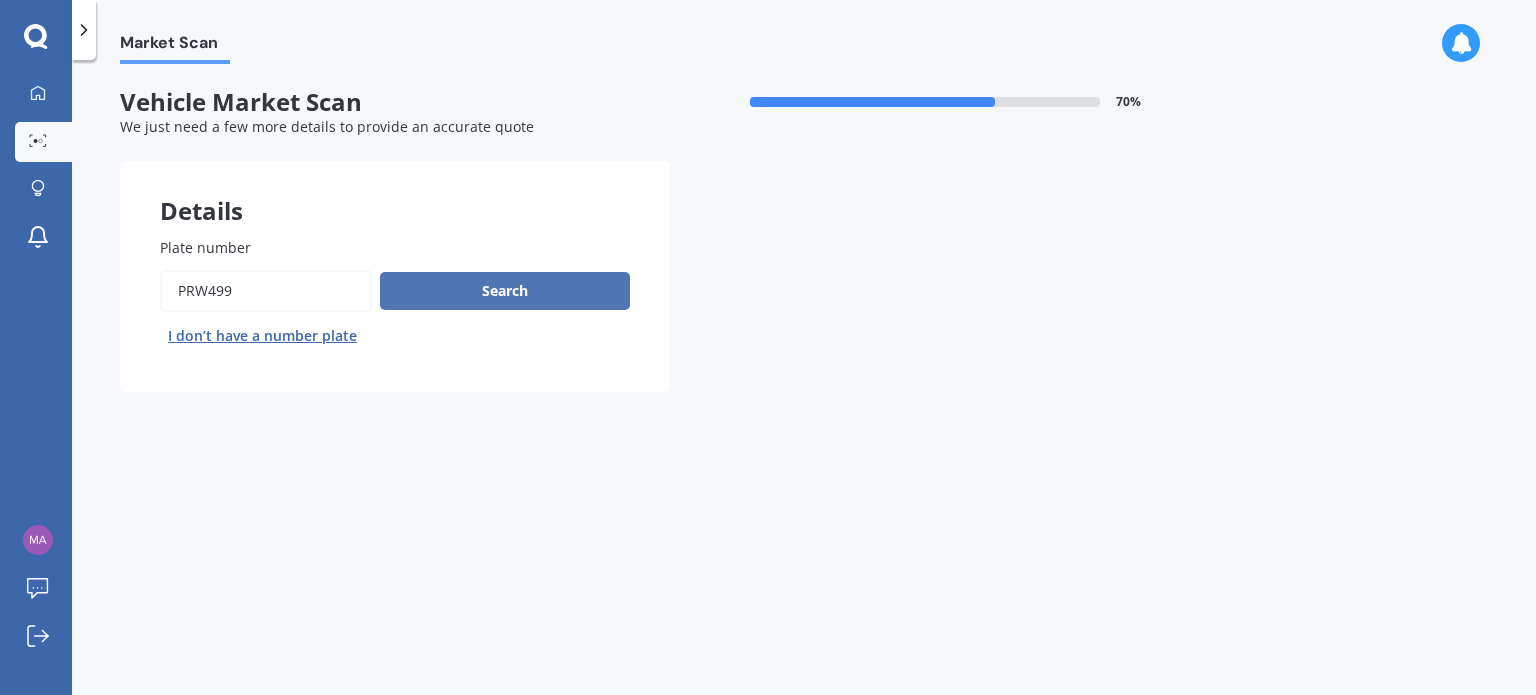 type on "PRW499" 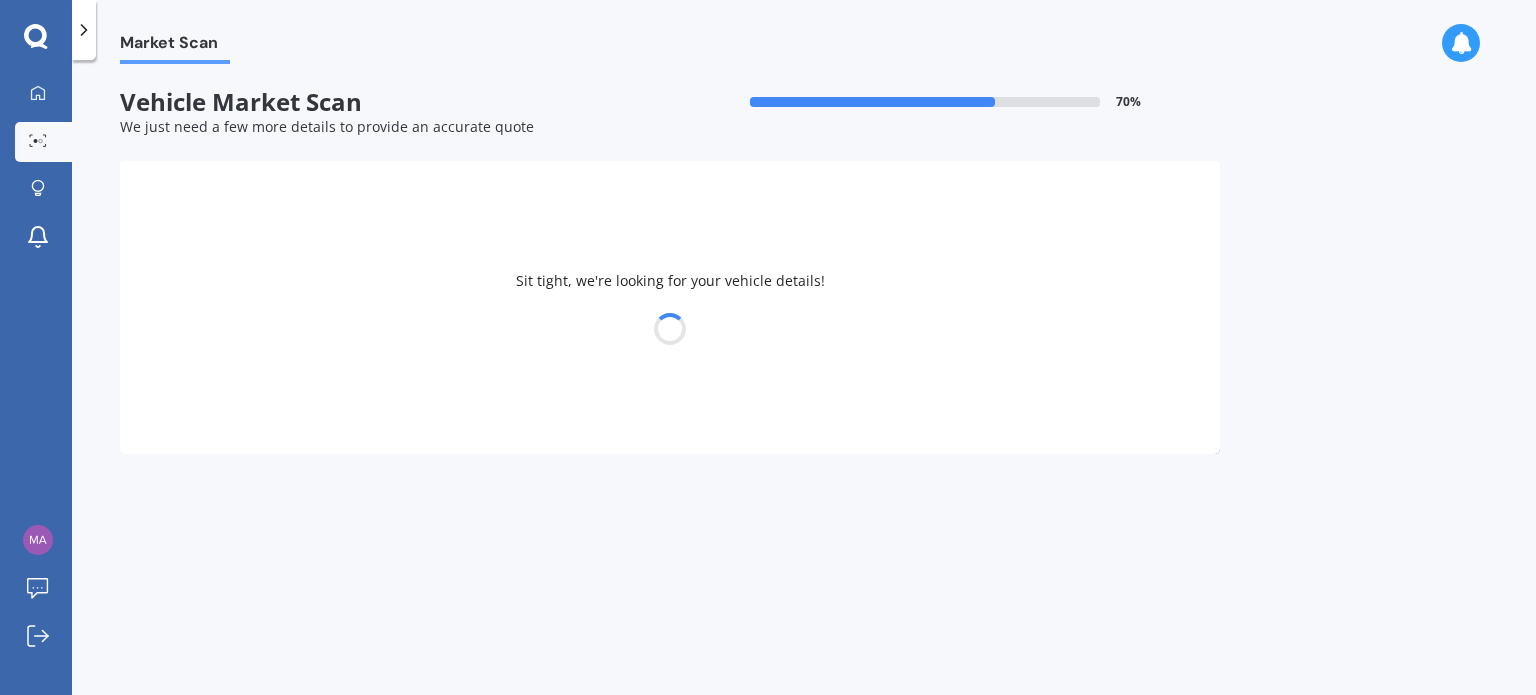select on "MAZDA" 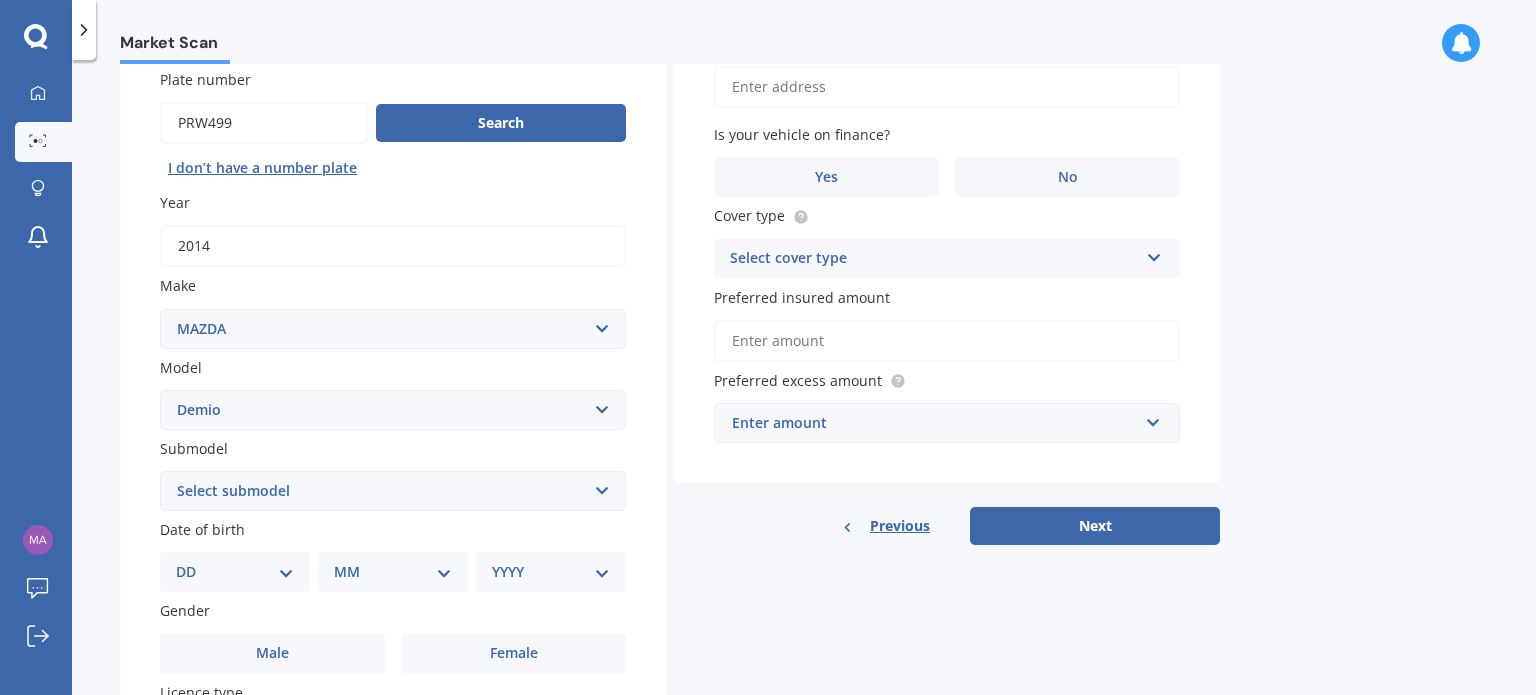 scroll, scrollTop: 200, scrollLeft: 0, axis: vertical 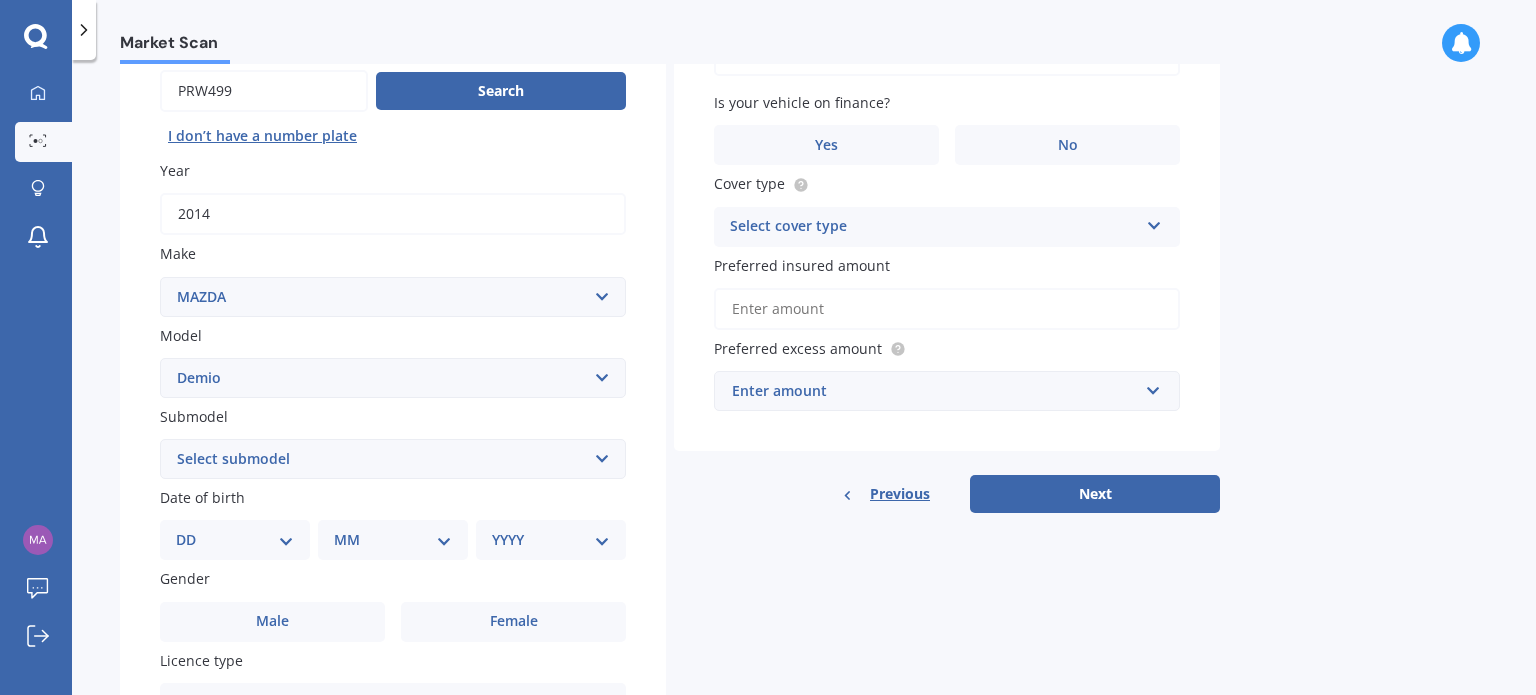click on "Select submodel (All) Diesel Petrol XD Touring Turbo Diesel" at bounding box center [393, 459] 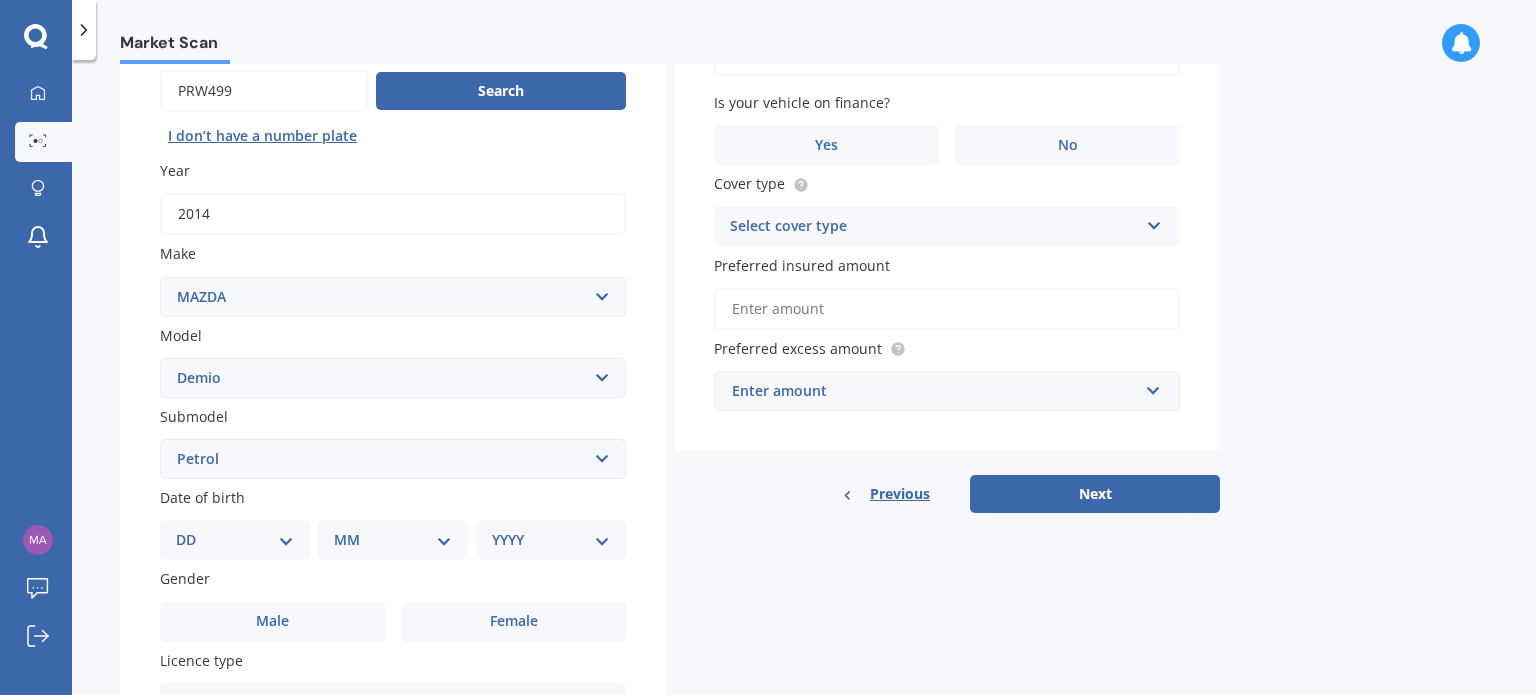 click on "Select submodel (All) Diesel Petrol XD Touring Turbo Diesel" at bounding box center [393, 459] 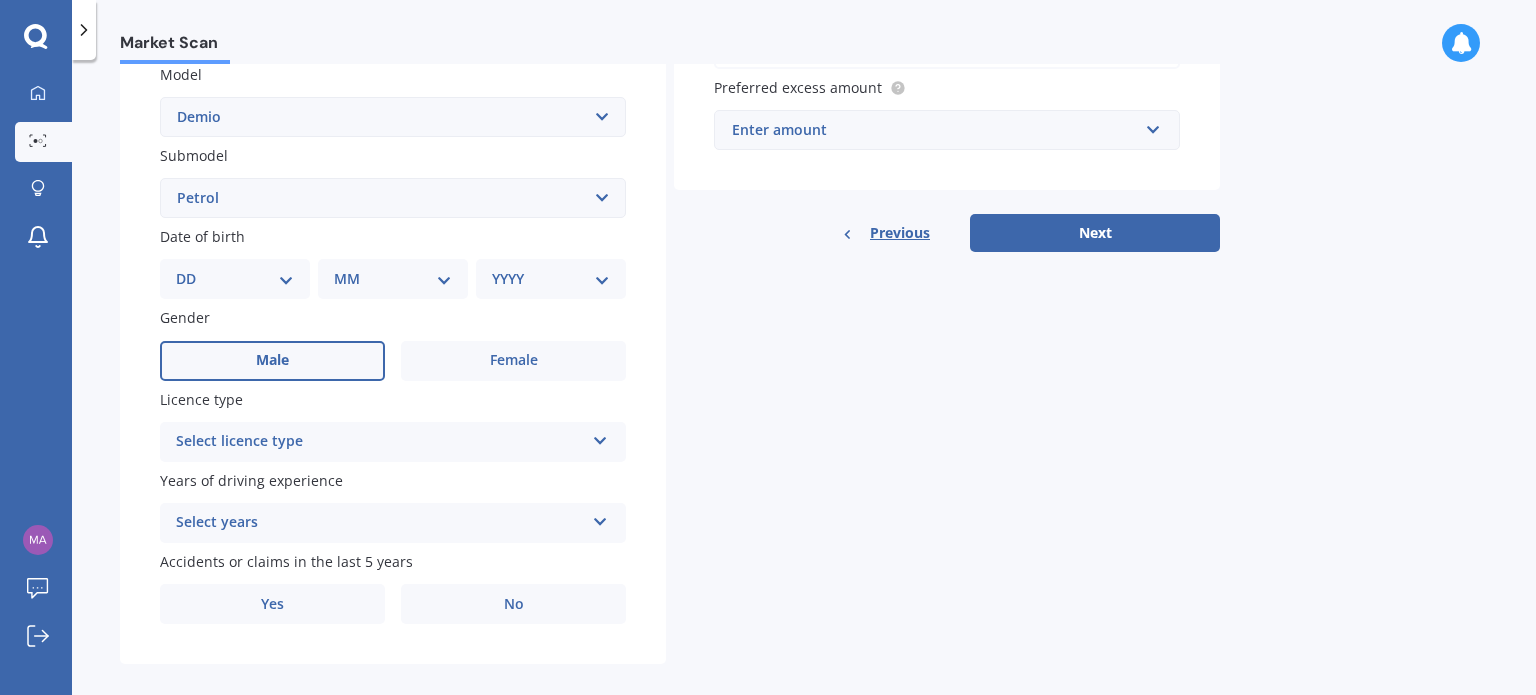 scroll, scrollTop: 482, scrollLeft: 0, axis: vertical 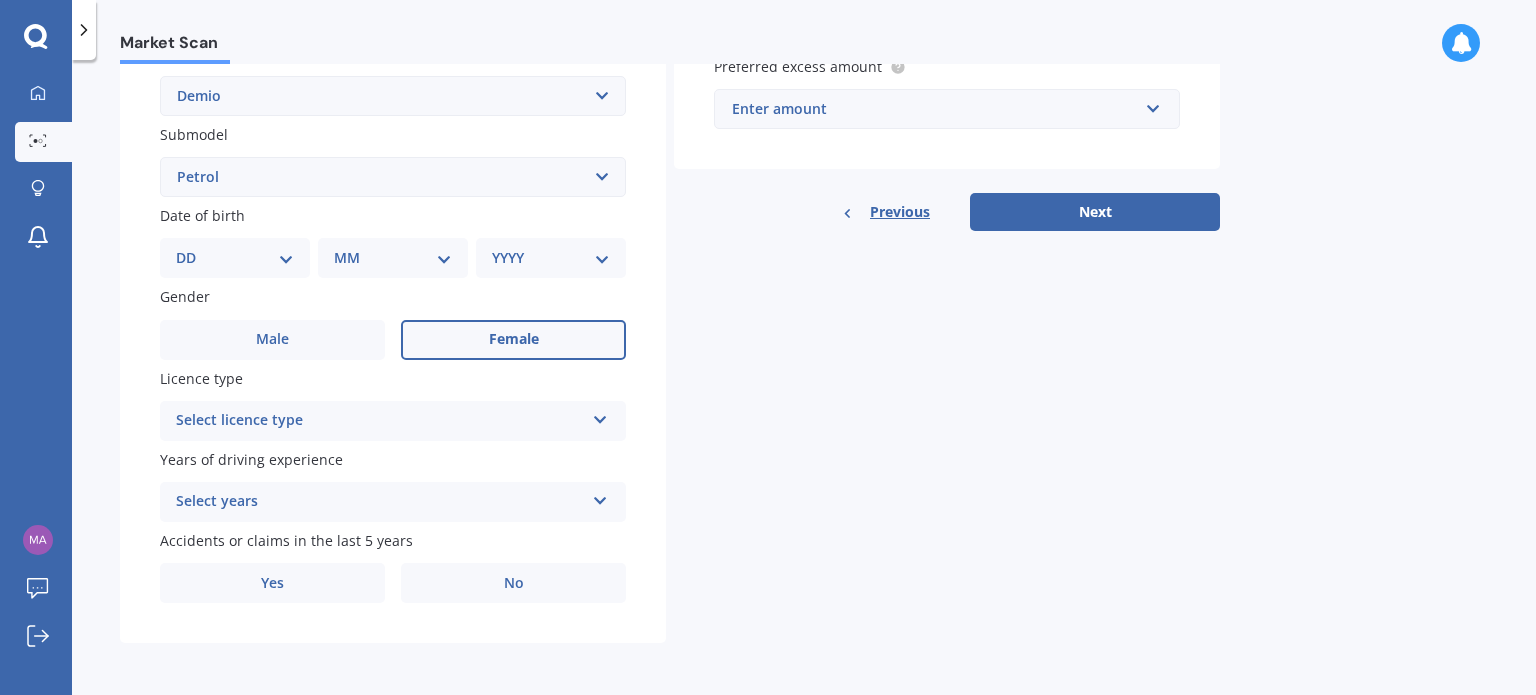click on "Female" at bounding box center [514, 339] 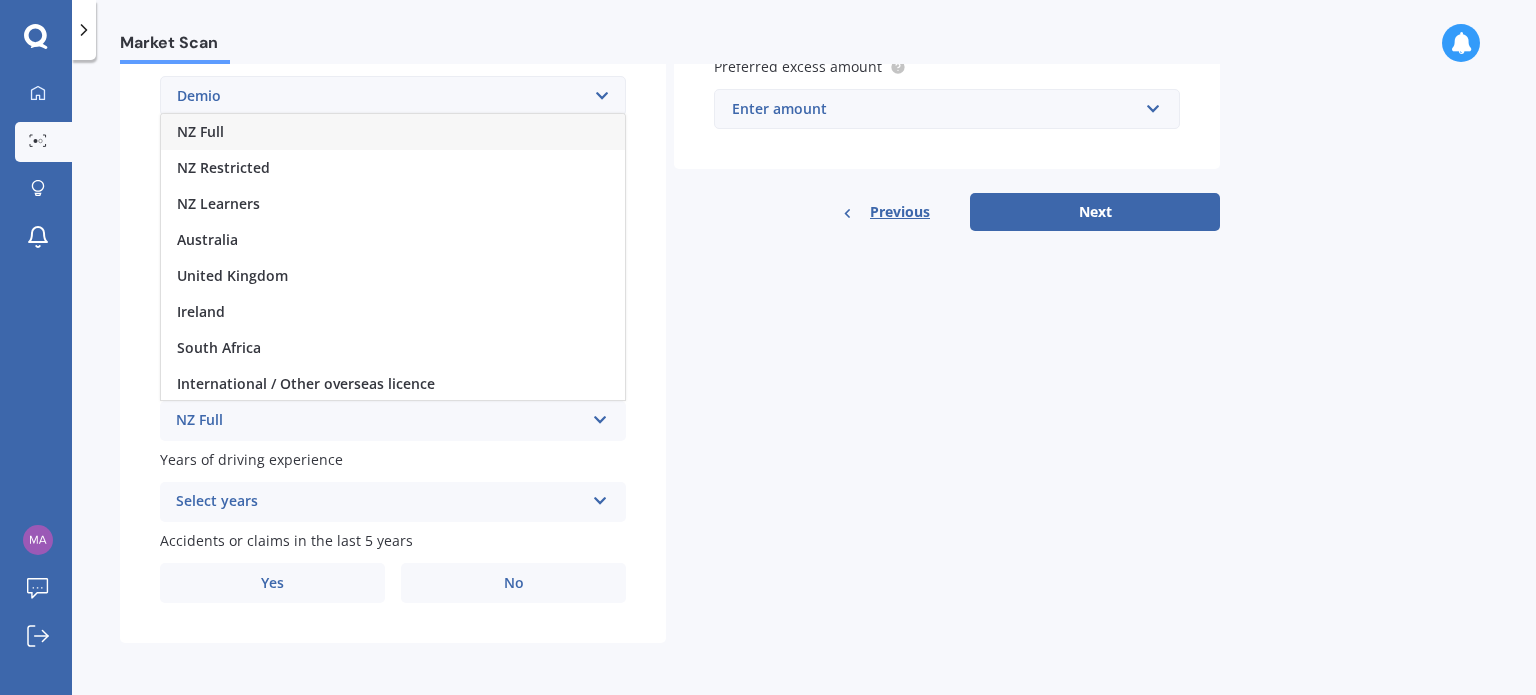 click on "NZ Full" at bounding box center (393, 132) 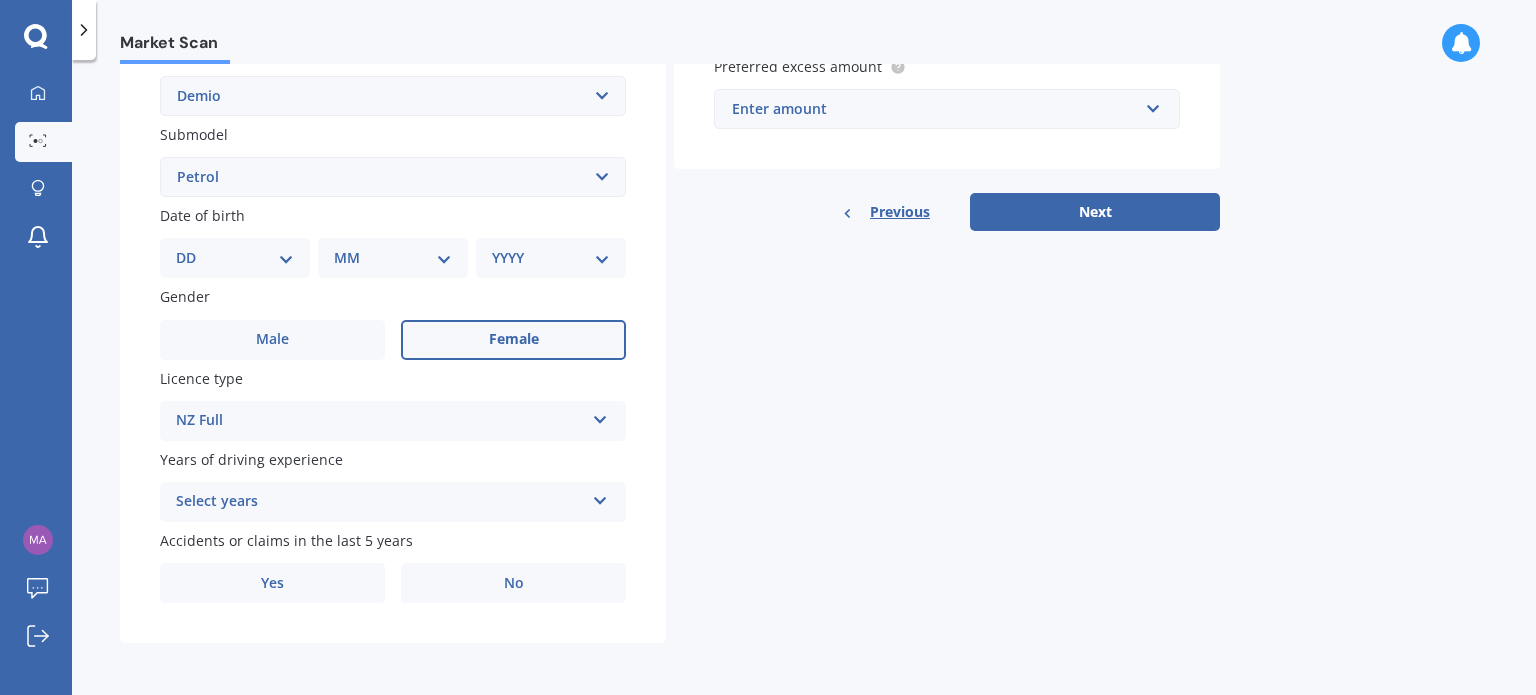click at bounding box center [600, 497] 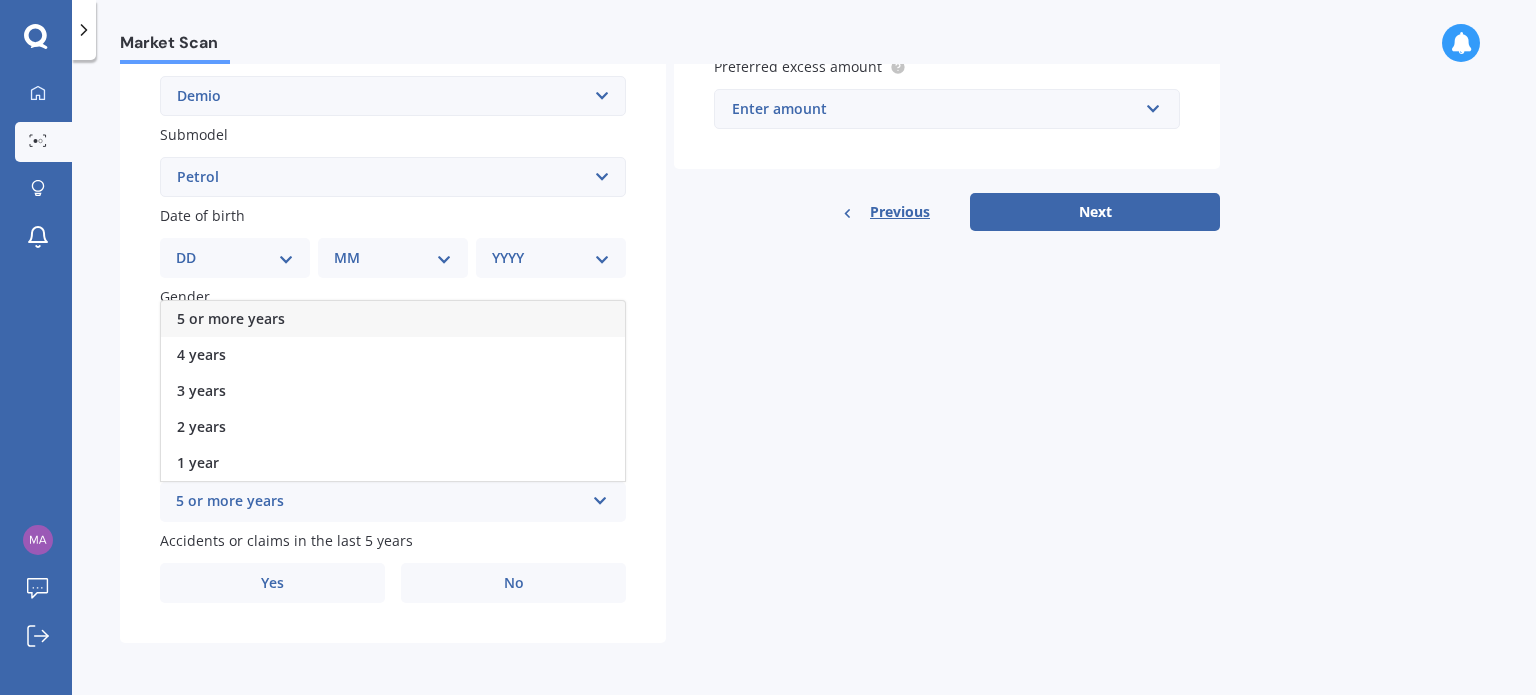 click on "5 or more years" at bounding box center [393, 319] 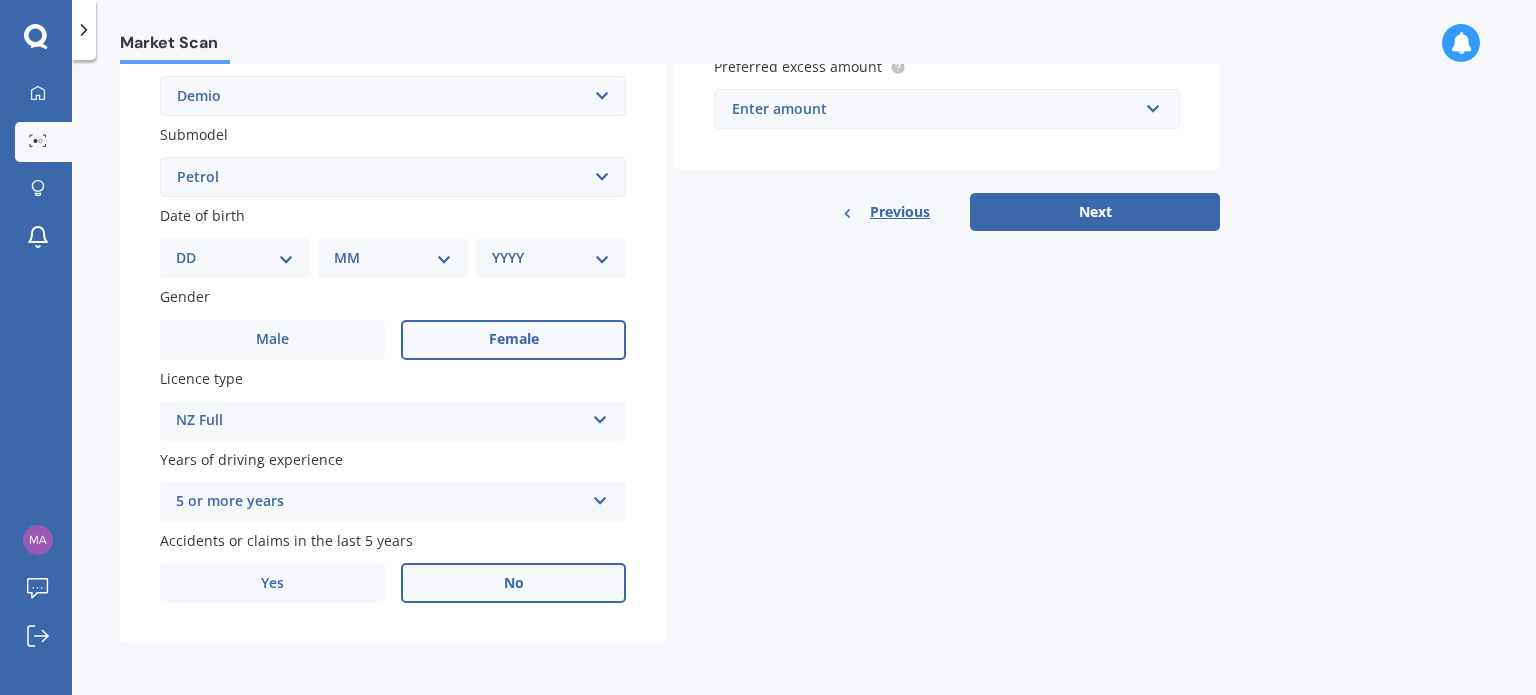 click on "No" at bounding box center (514, 583) 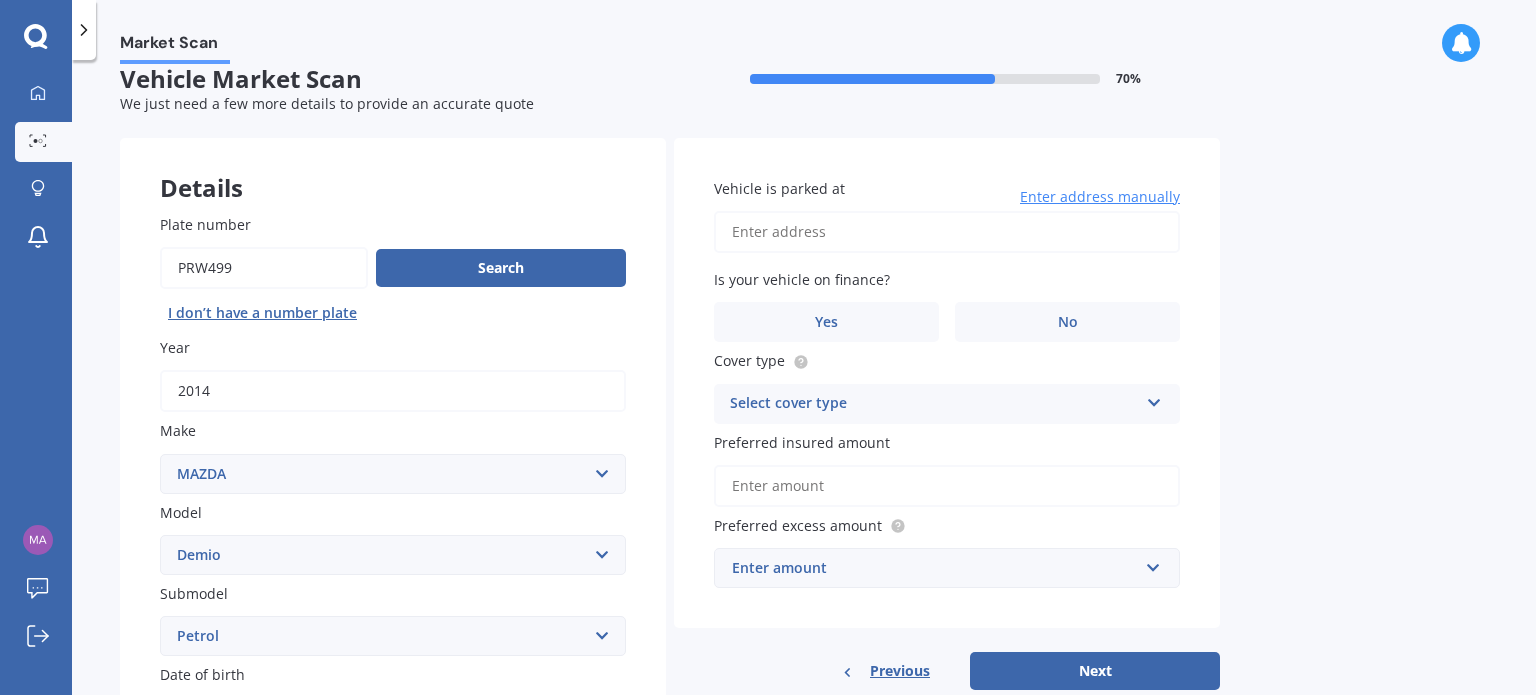 scroll, scrollTop: 0, scrollLeft: 0, axis: both 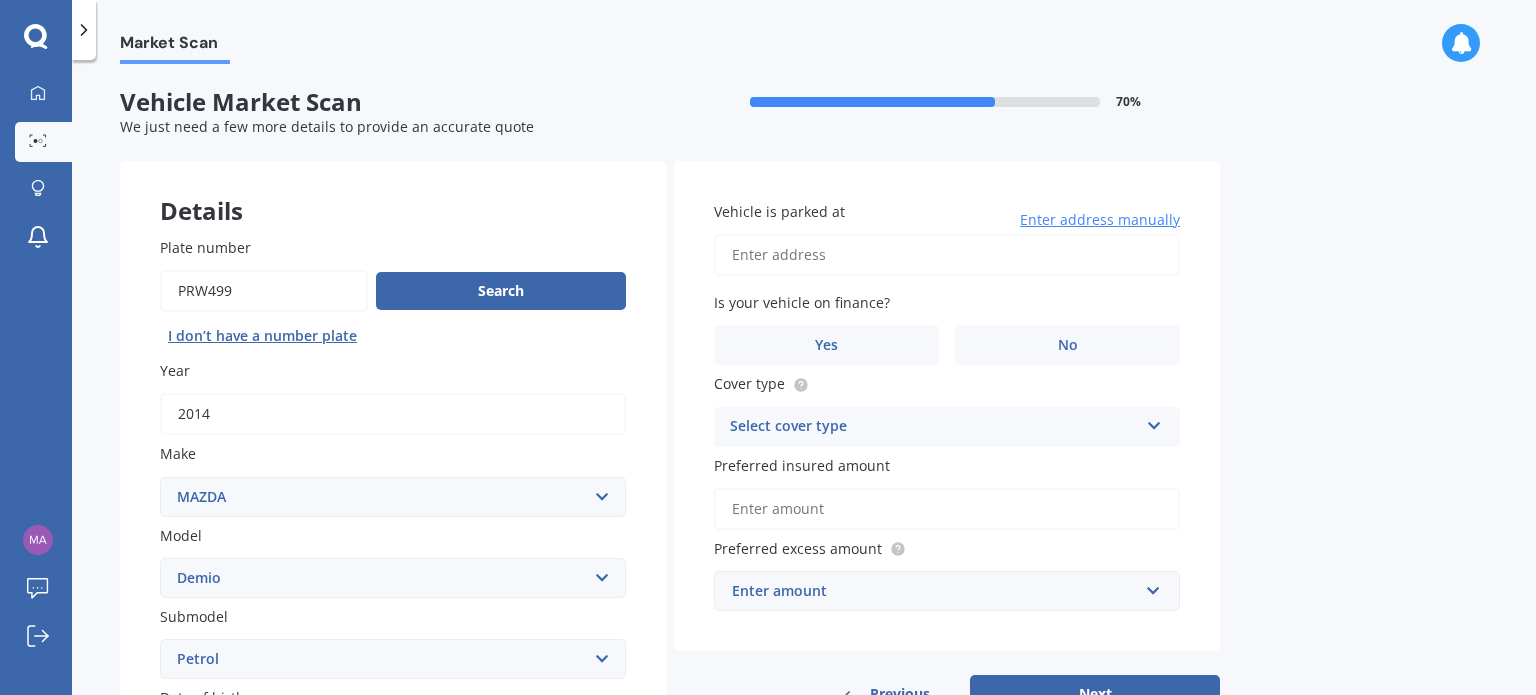 click on "Vehicle is parked at" at bounding box center [947, 255] 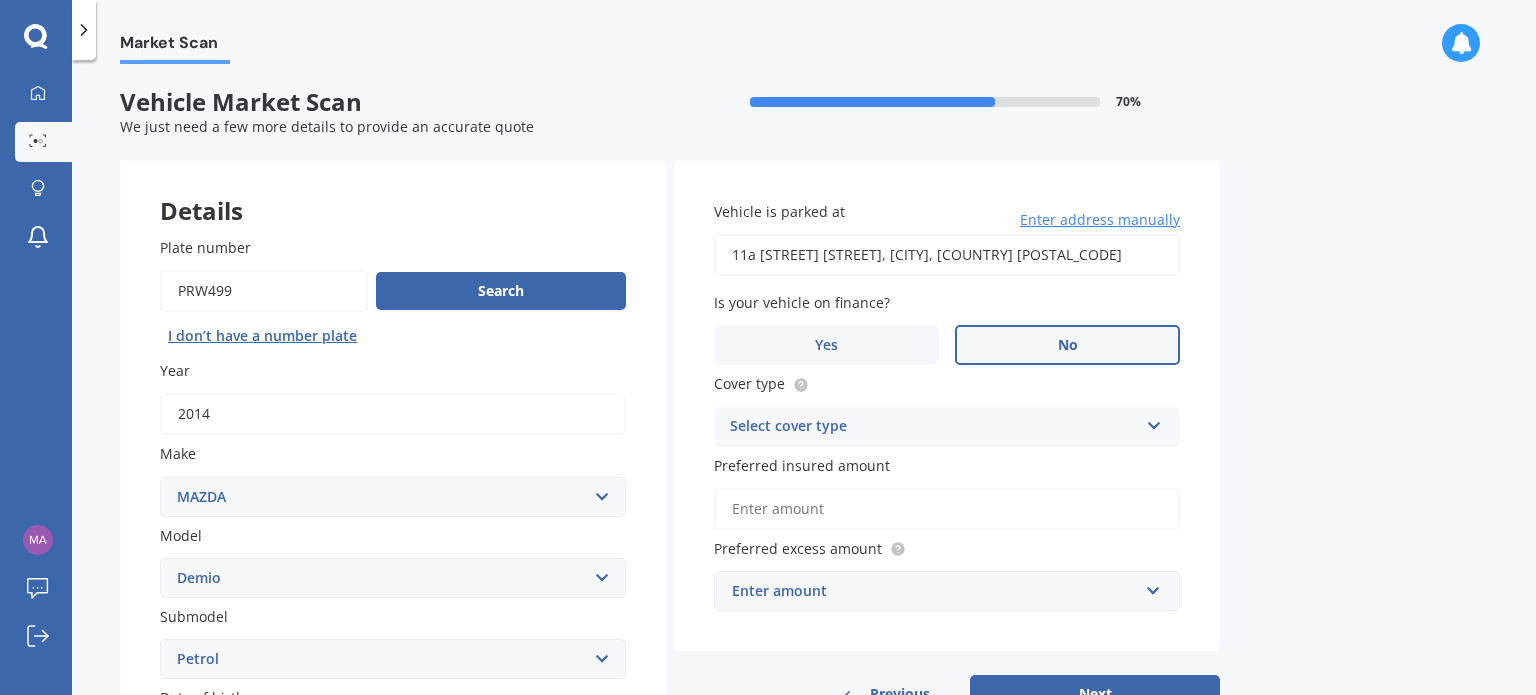 click on "No" at bounding box center [1067, 345] 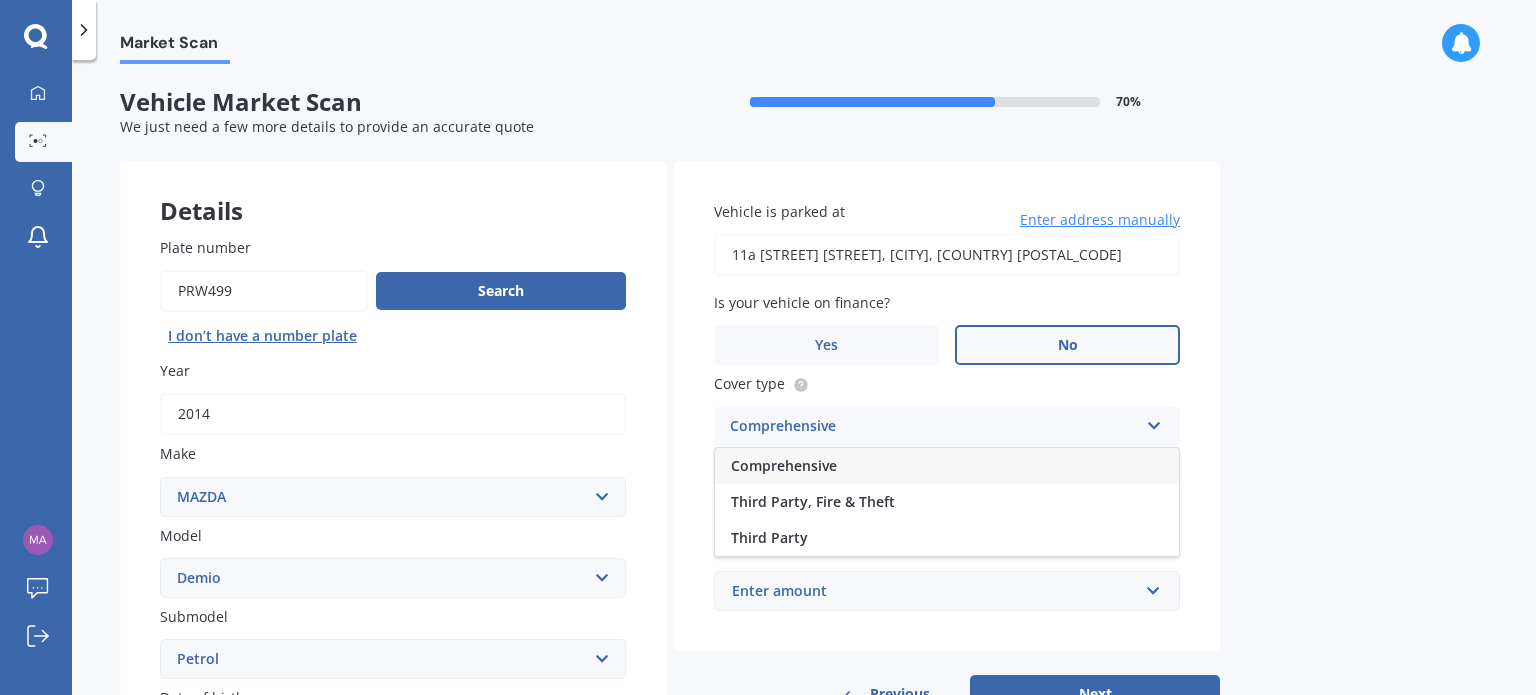 click on "Comprehensive" at bounding box center (947, 466) 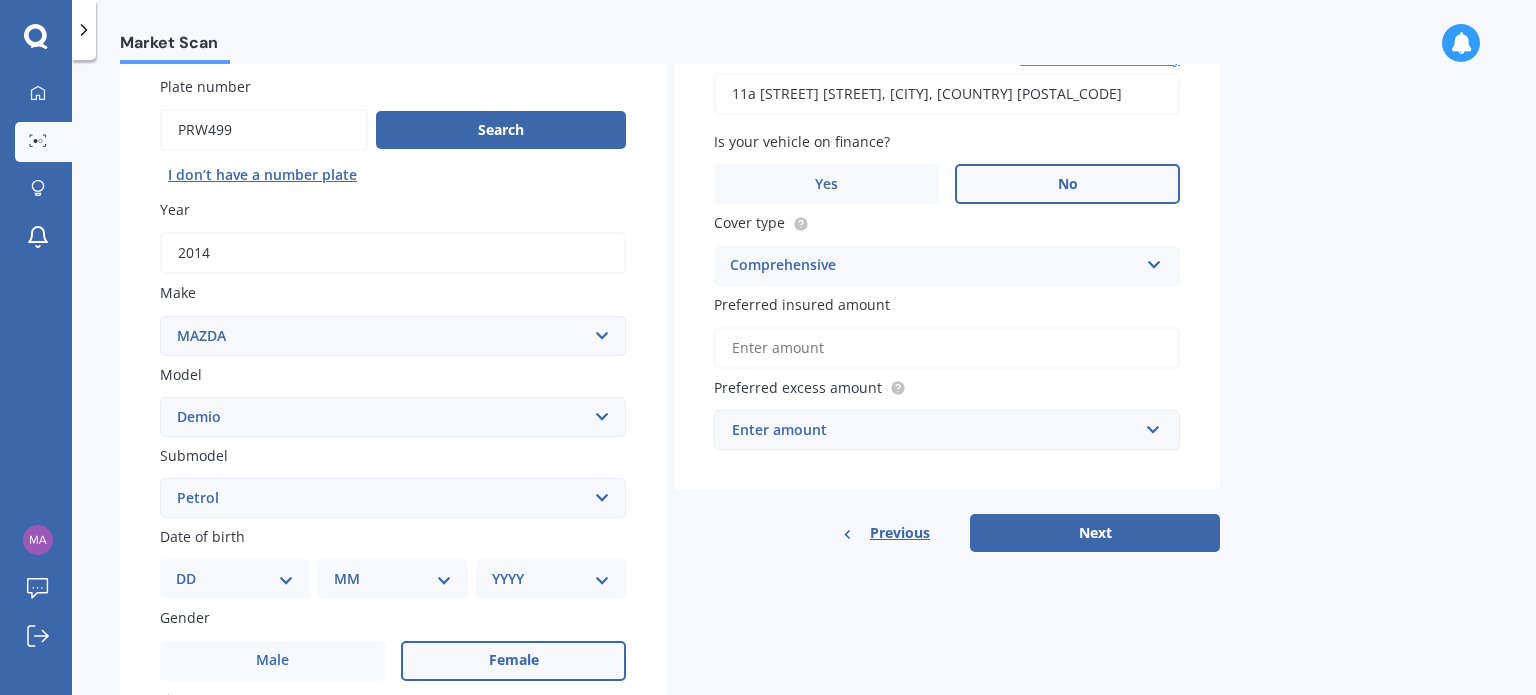 scroll, scrollTop: 200, scrollLeft: 0, axis: vertical 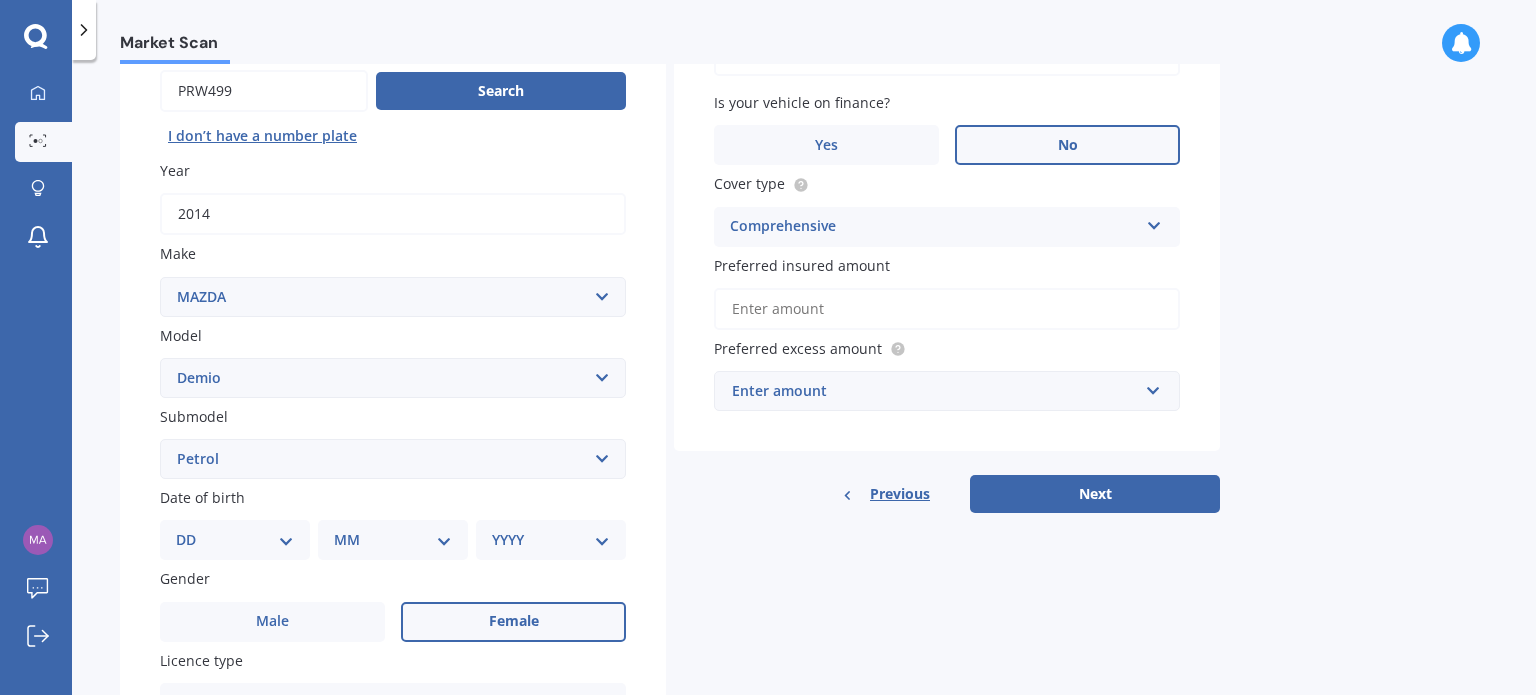 click on "Preferred insured amount" at bounding box center (947, 309) 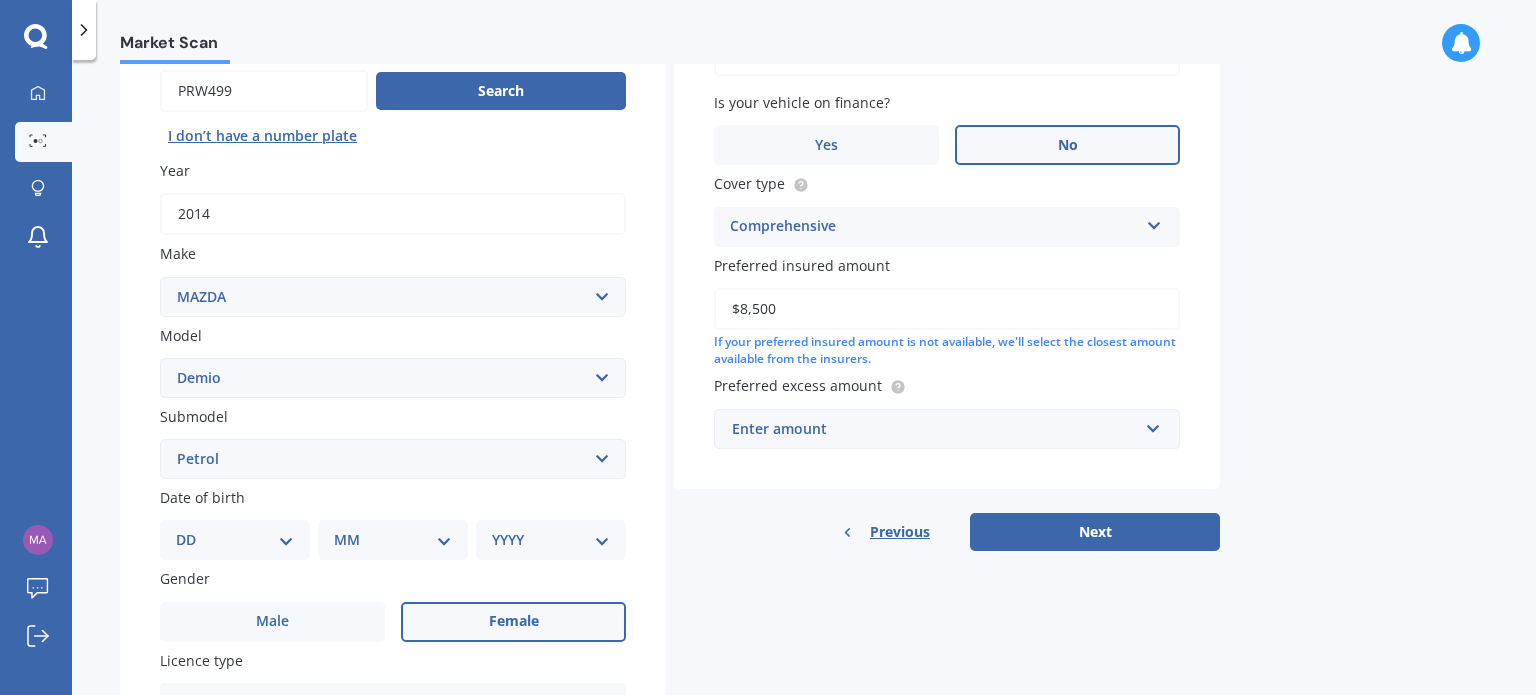 click on "Enter amount" at bounding box center (935, 429) 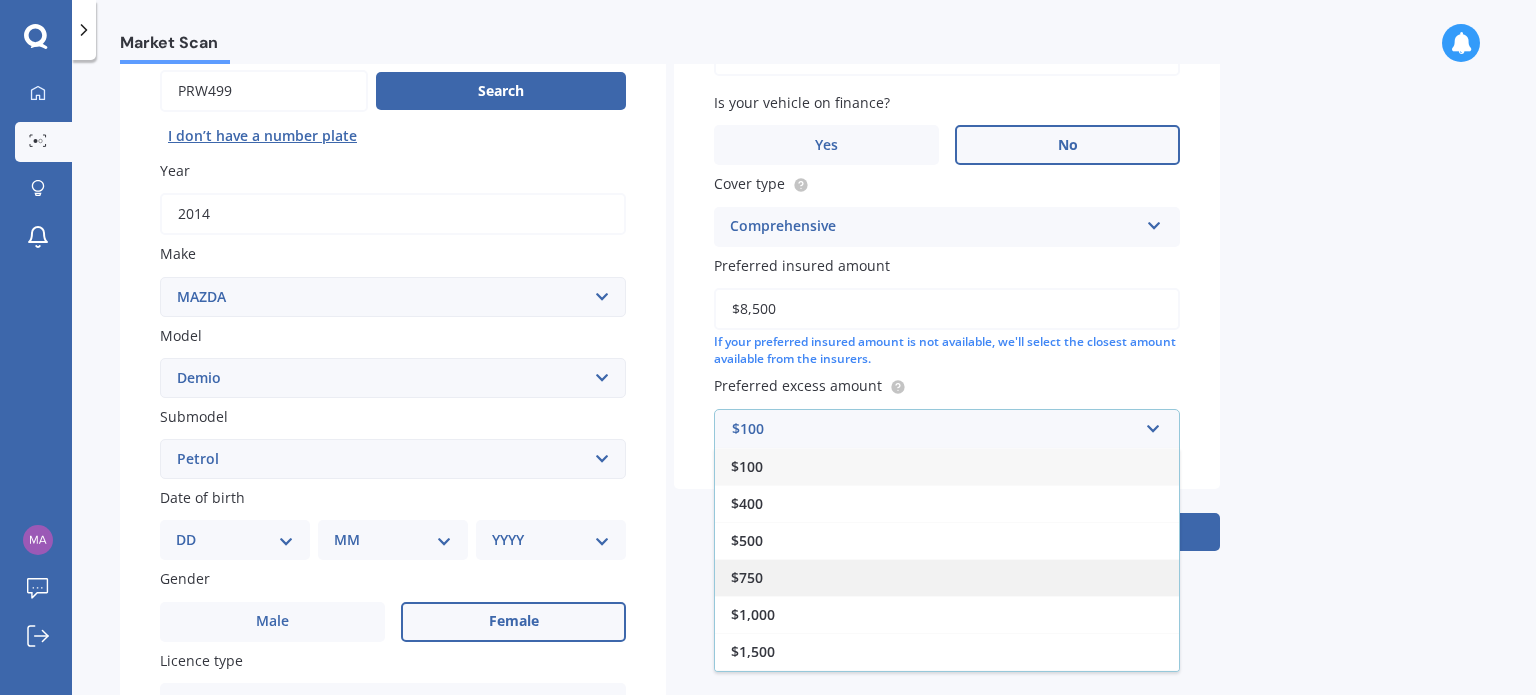 click on "$750" at bounding box center [947, 577] 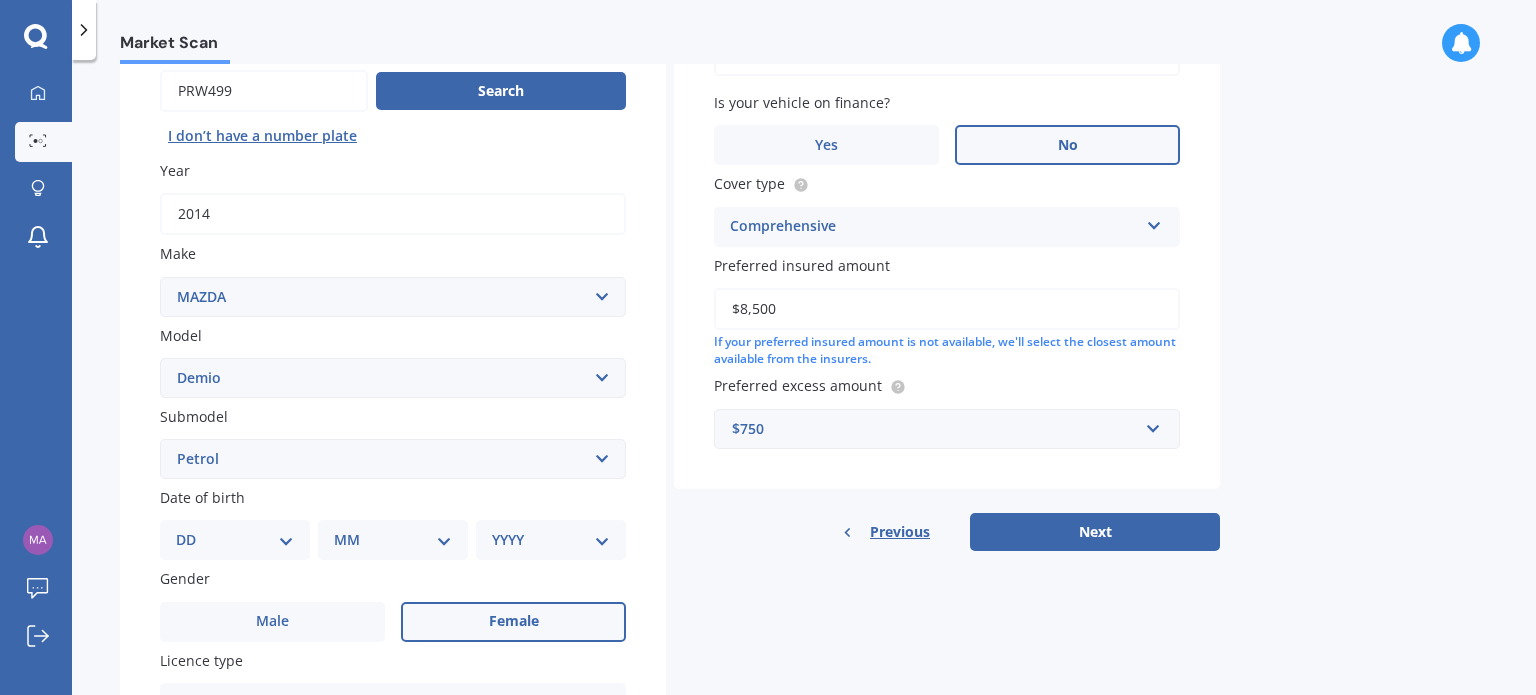 click on "$8,500" at bounding box center [947, 309] 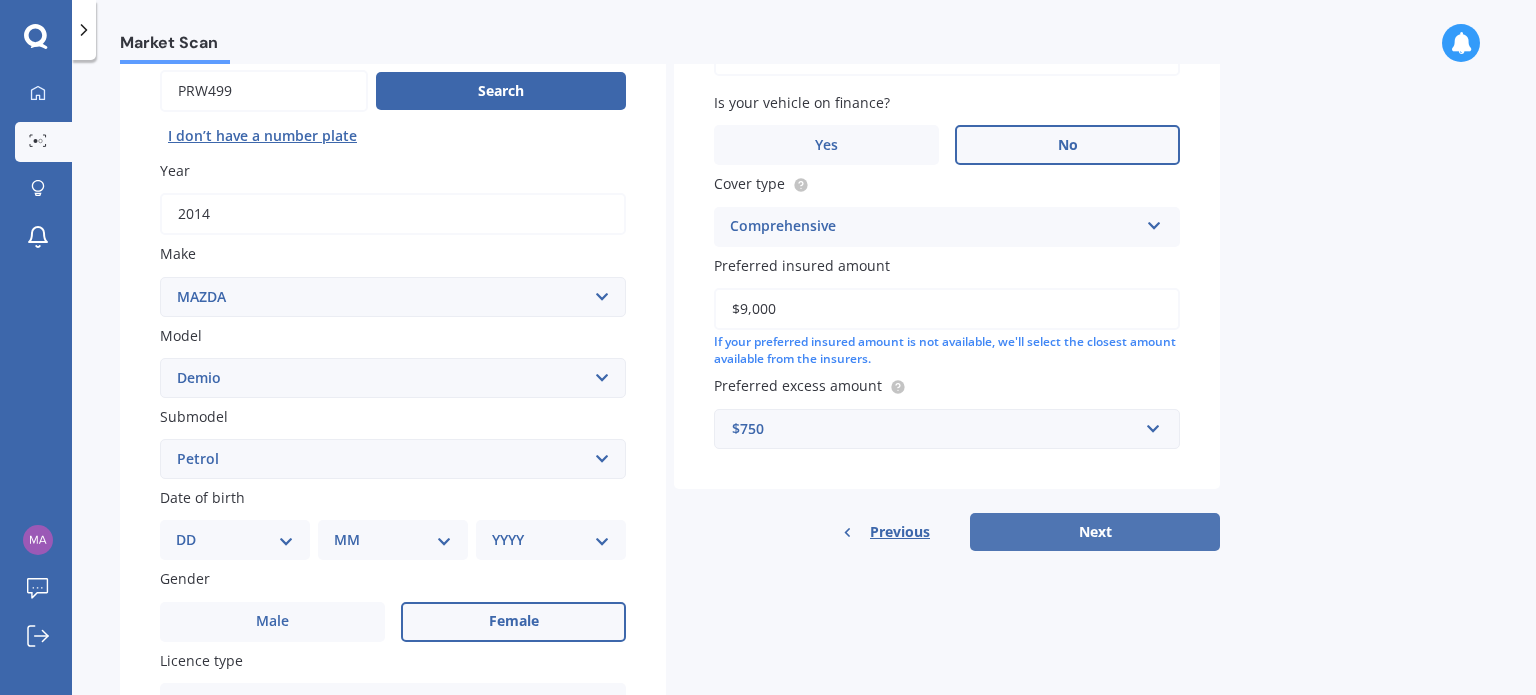 type on "$9,000" 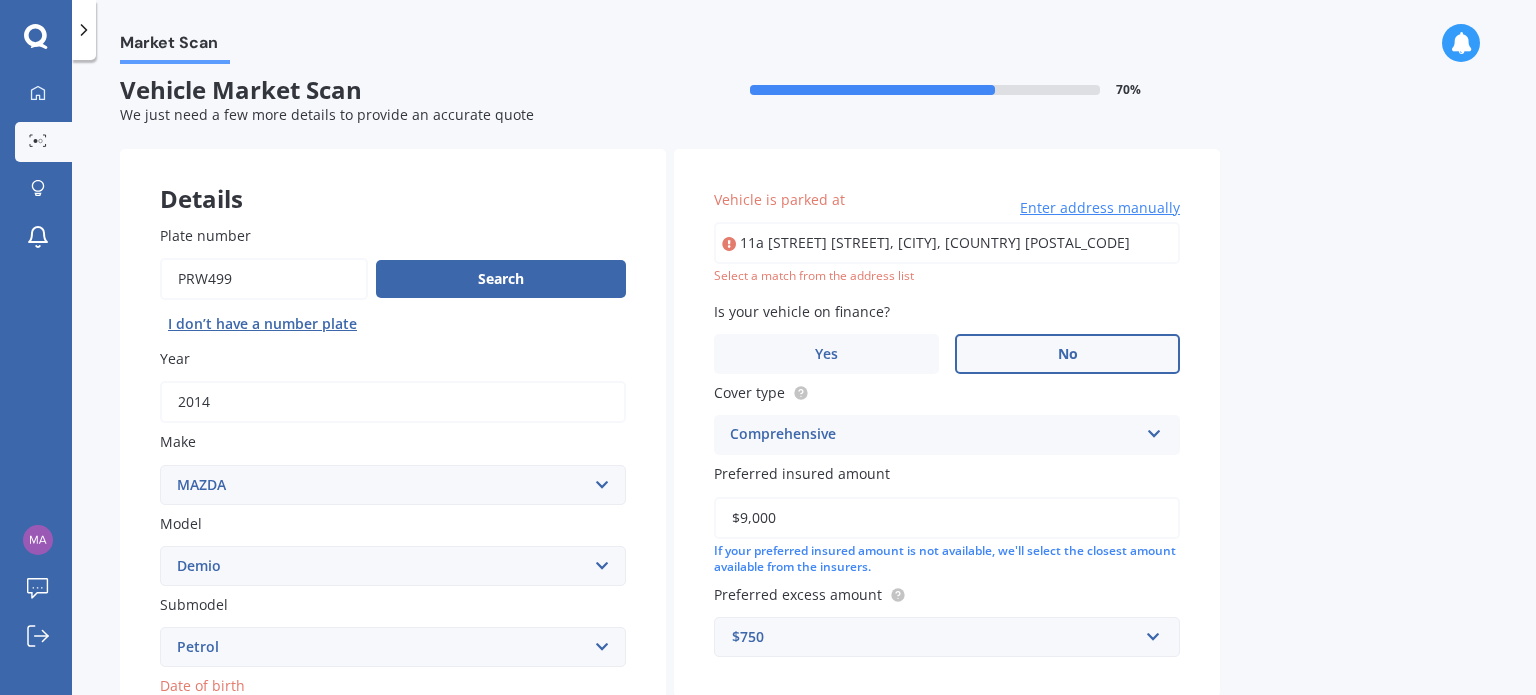 scroll, scrollTop: 0, scrollLeft: 0, axis: both 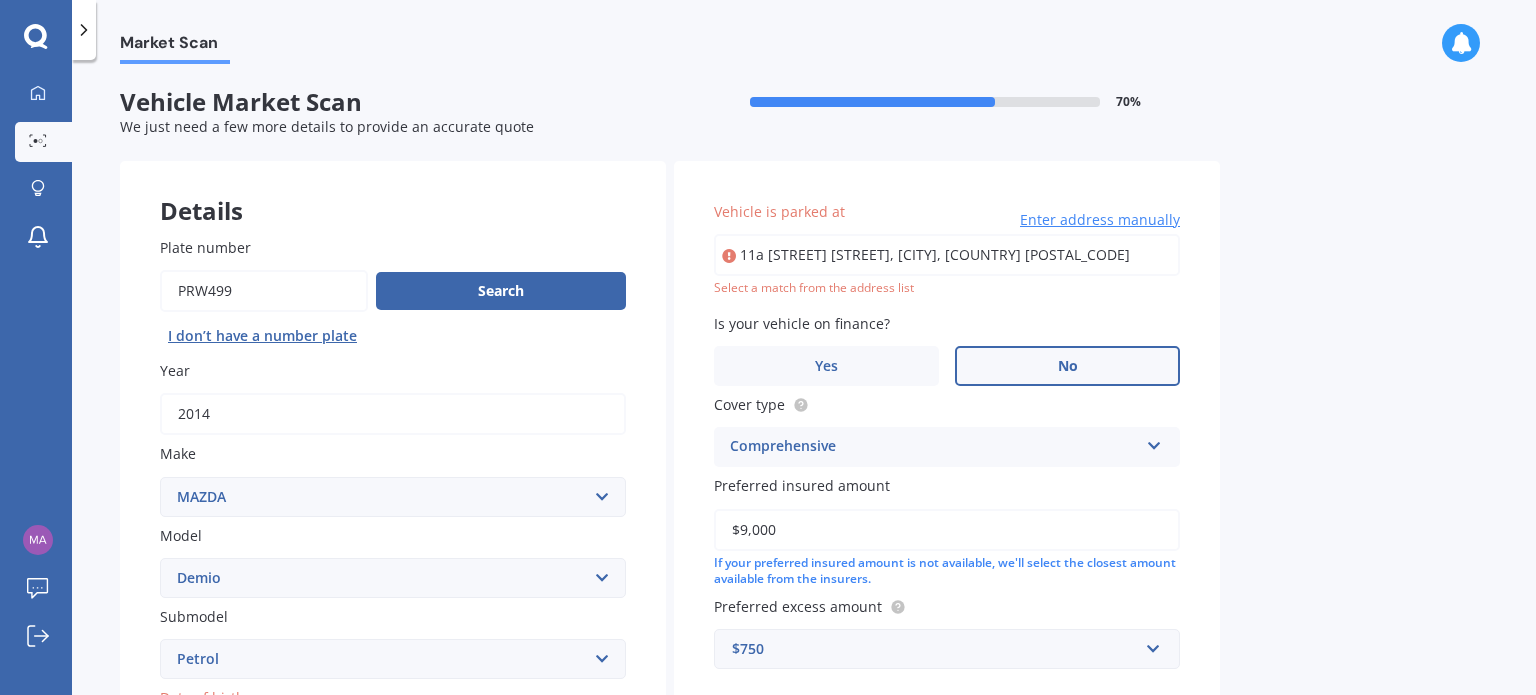 click on "11a [STREET] [STREET], [CITY], [COUNTRY] [POSTAL_CODE]" at bounding box center [947, 255] 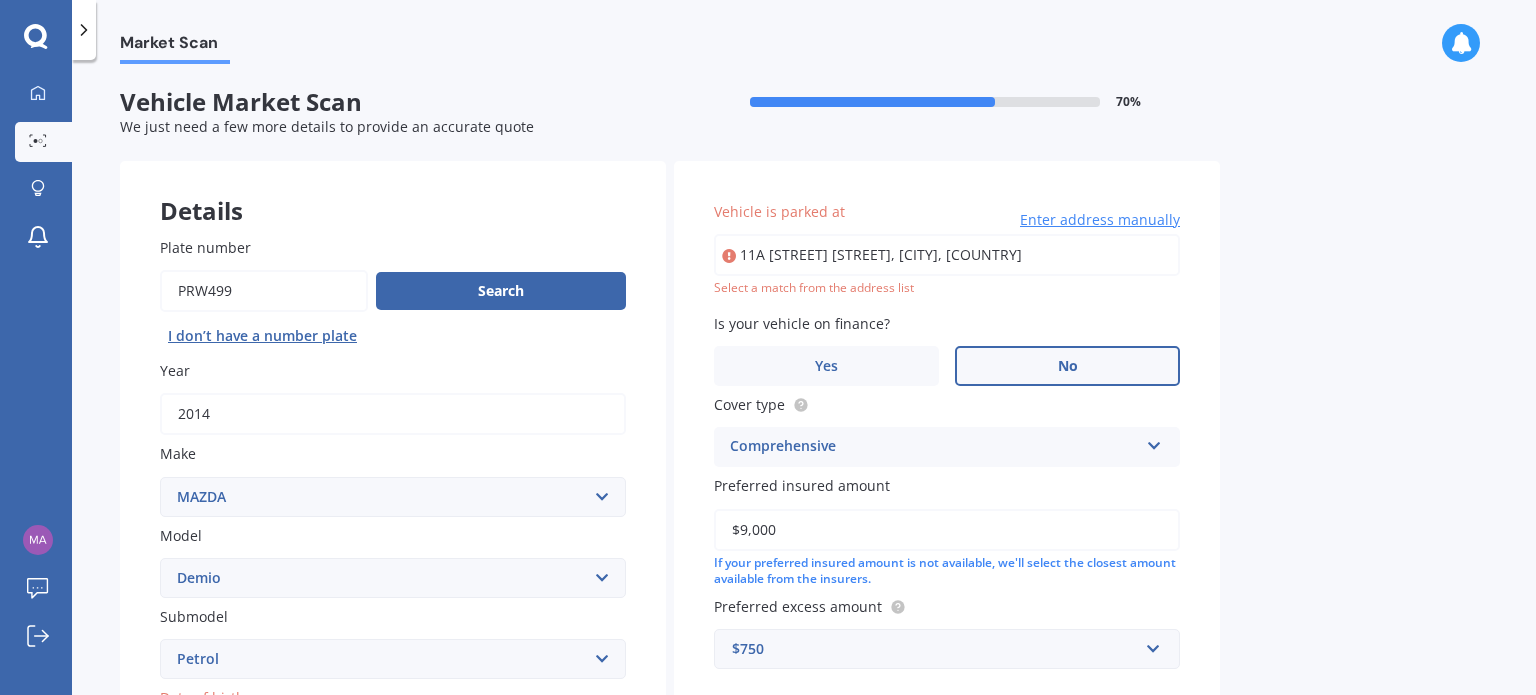 type on "11A [STREET] [STREET], [CITY], [COUNTRY] [POSTAL_CODE]" 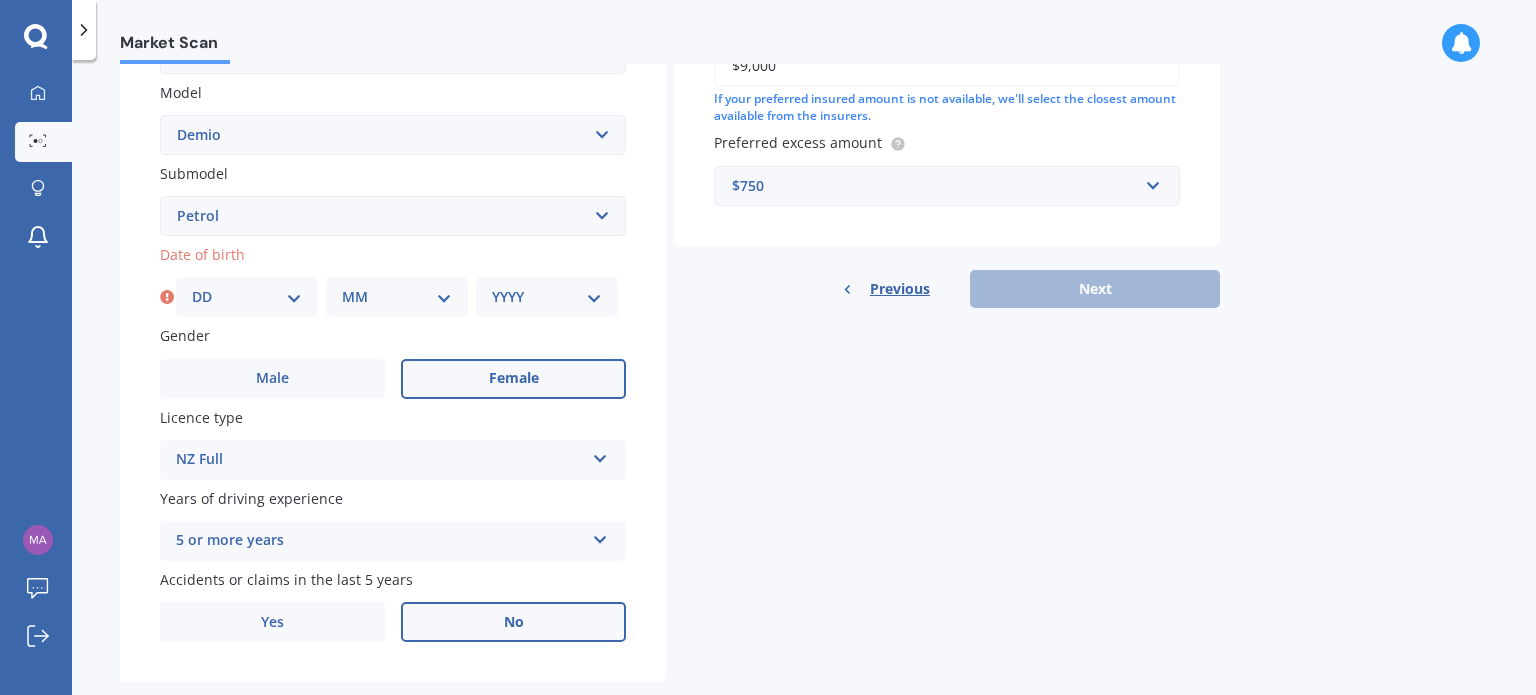 scroll, scrollTop: 482, scrollLeft: 0, axis: vertical 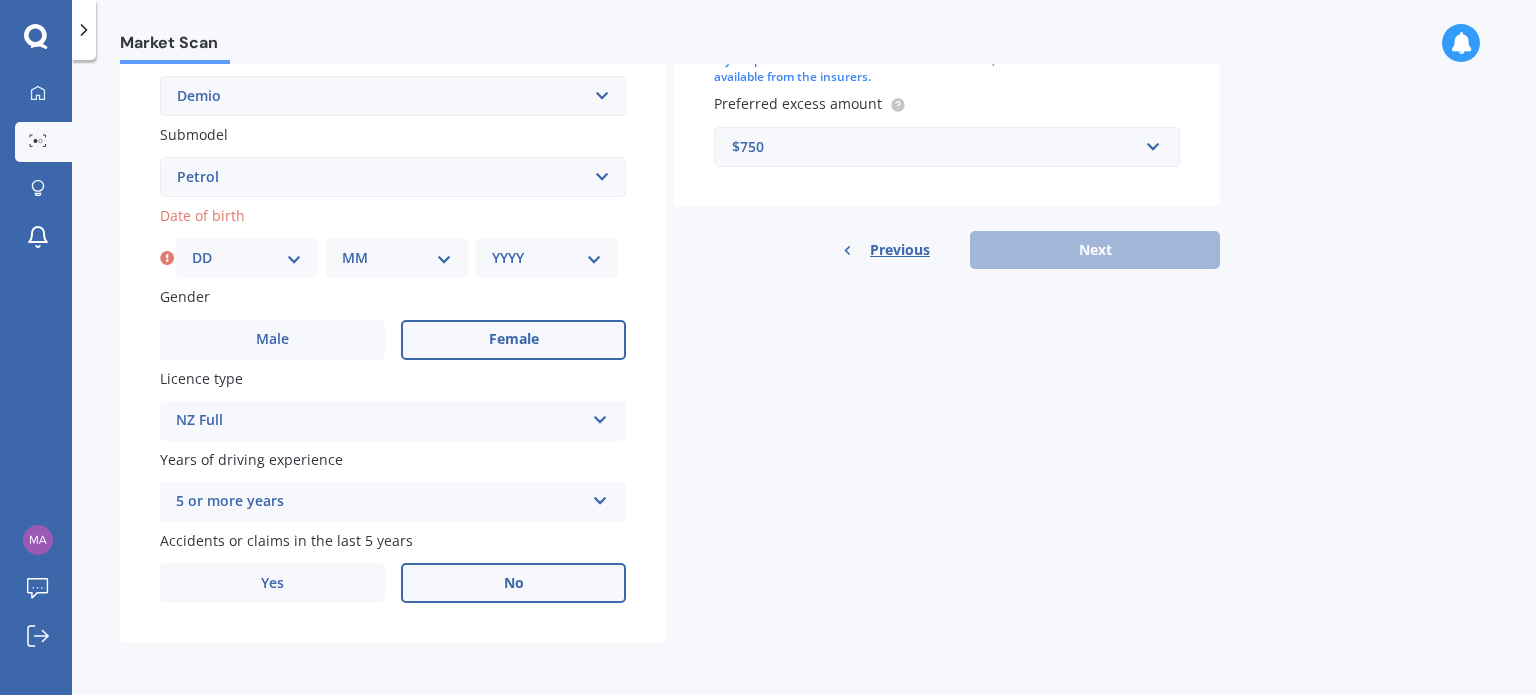 click on "DD 01 02 03 04 05 06 07 08 09 10 11 12 13 14 15 16 17 18 19 20 21 22 23 24 25 26 27 28 29 30 31" at bounding box center (247, 258) 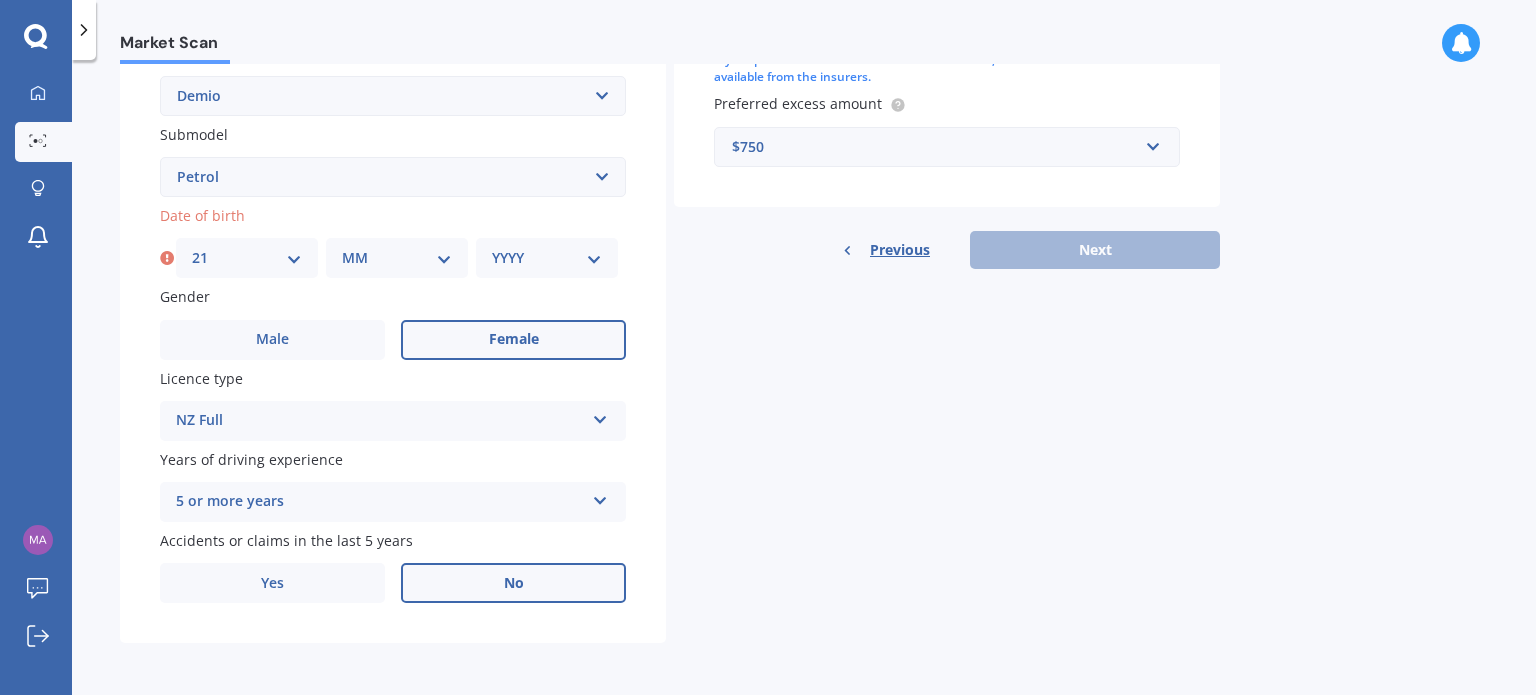 click on "DD 01 02 03 04 05 06 07 08 09 10 11 12 13 14 15 16 17 18 19 20 21 22 23 24 25 26 27 28 29 30 31" at bounding box center (247, 258) 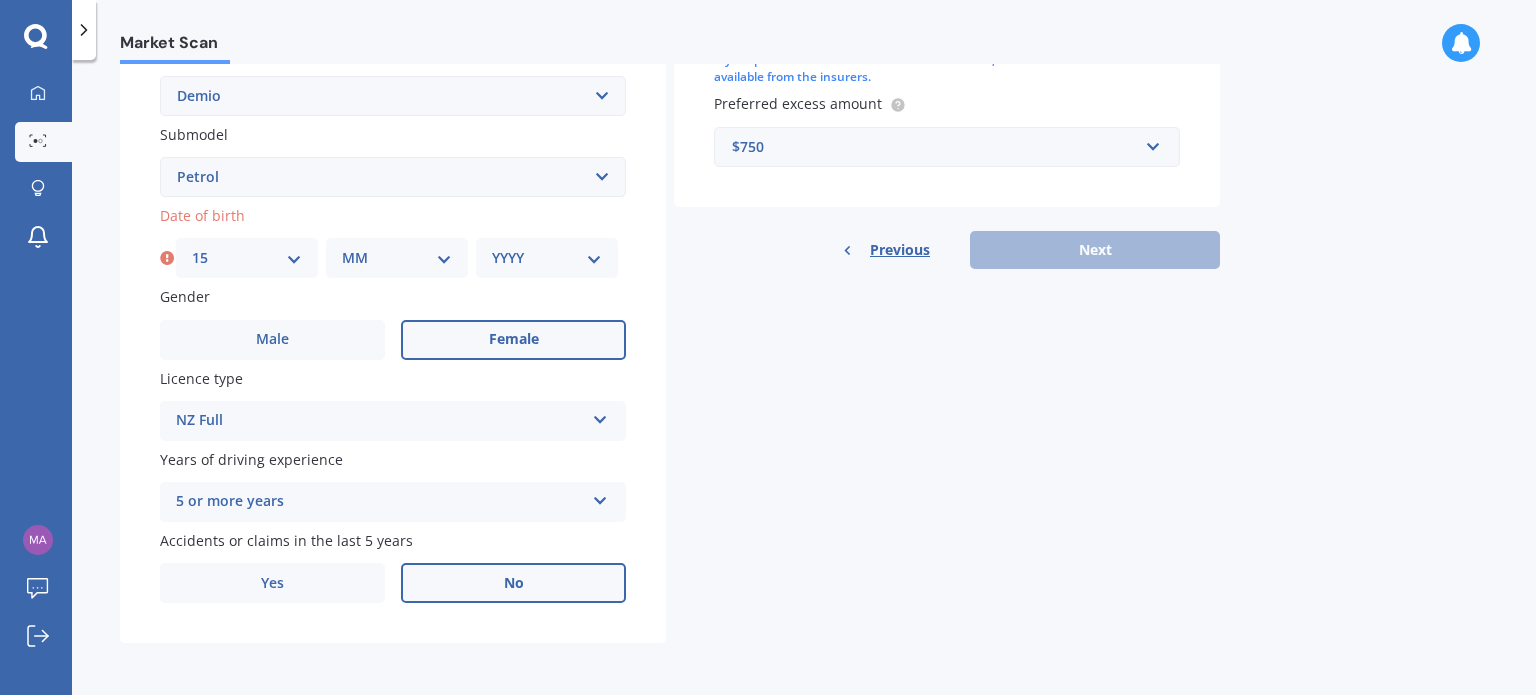 click on "DD 01 02 03 04 05 06 07 08 09 10 11 12 13 14 15 16 17 18 19 20 21 22 23 24 25 26 27 28 29 30 31" at bounding box center (247, 258) 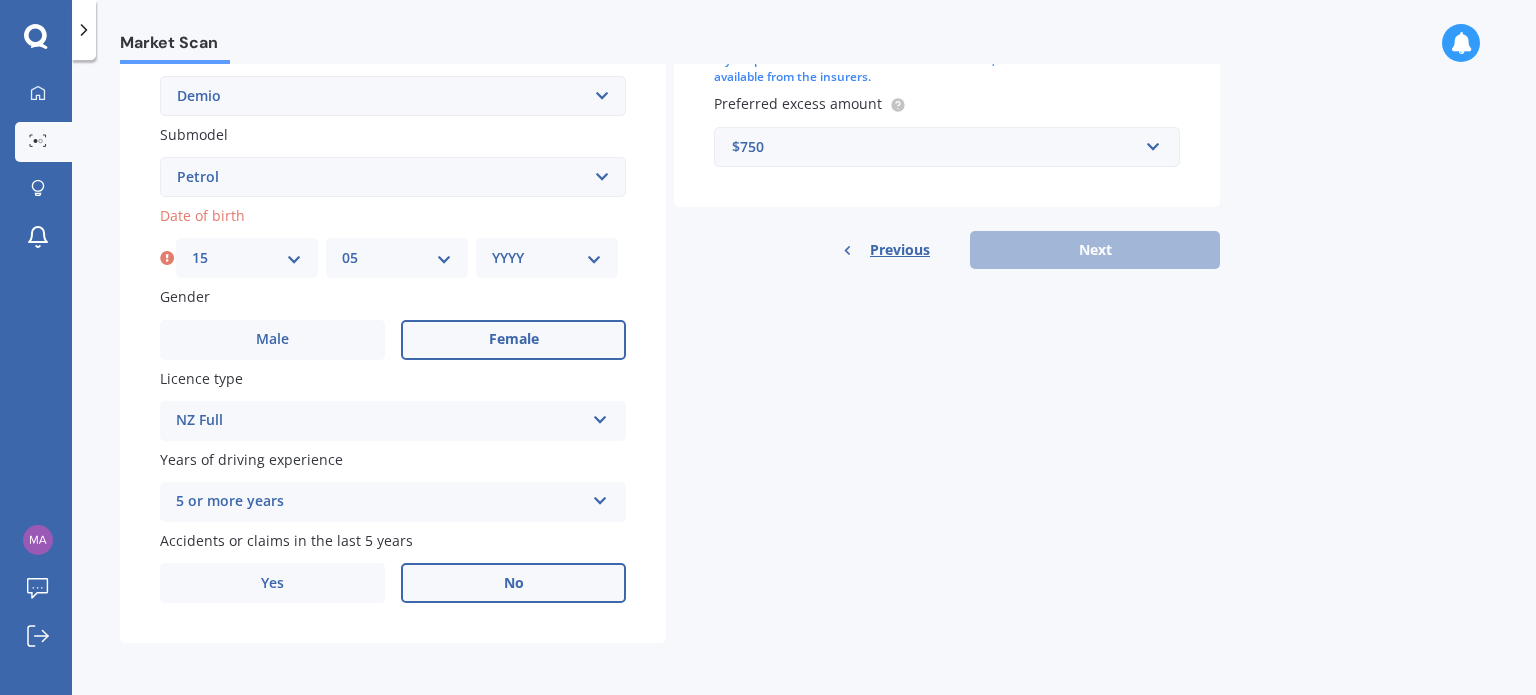click on "MM 01 02 03 04 05 06 07 08 09 10 11 12" at bounding box center [397, 258] 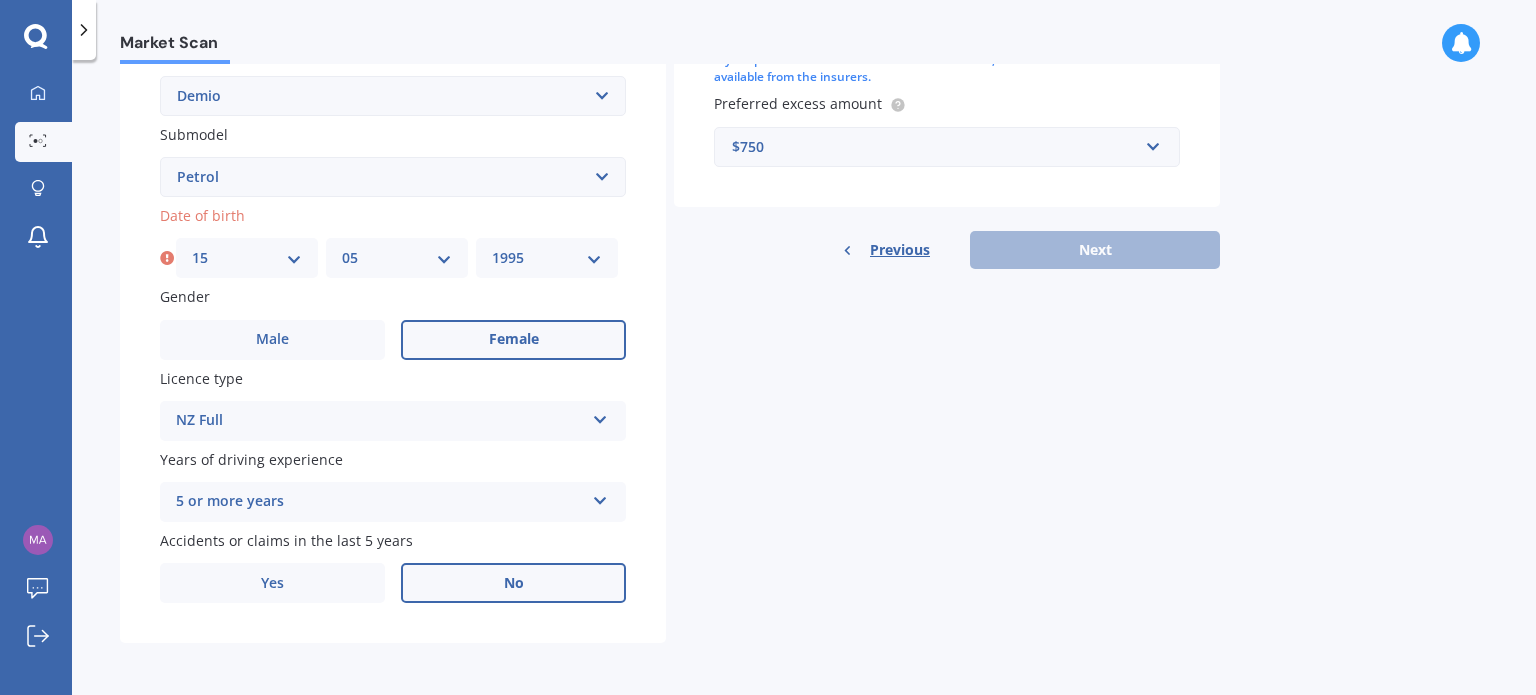 click on "YYYY 2025 2024 2023 2022 2021 2020 2019 2018 2017 2016 2015 2014 2013 2012 2011 2010 2009 2008 2007 2006 2005 2004 2003 2002 2001 2000 1999 1998 1997 1996 1995 1994 1993 1992 1991 1990 1989 1988 1987 1986 1985 1984 1983 1982 1981 1980 1979 1978 1977 1976 1975 1974 1973 1972 1971 1970 1969 1968 1967 1966 1965 1964 1963 1962 1961 1960 1959 1958 1957 1956 1955 1954 1953 1952 1951 1950 1949 1948 1947 1946 1945 1944 1943 1942 1941 1940 1939 1938 1937 1936 1935 1934 1933 1932 1931 1930 1929 1928 1927 1926" at bounding box center (547, 258) 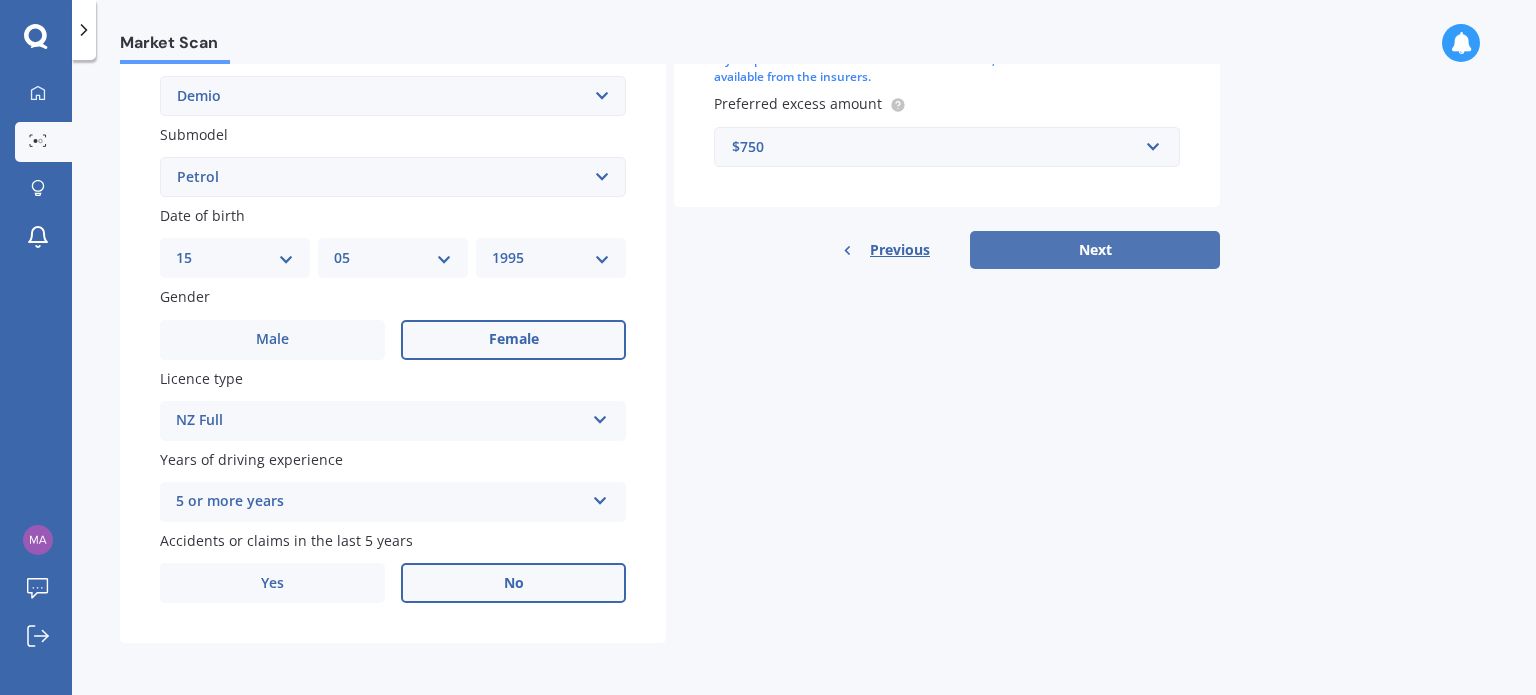 click on "Next" at bounding box center [1095, 250] 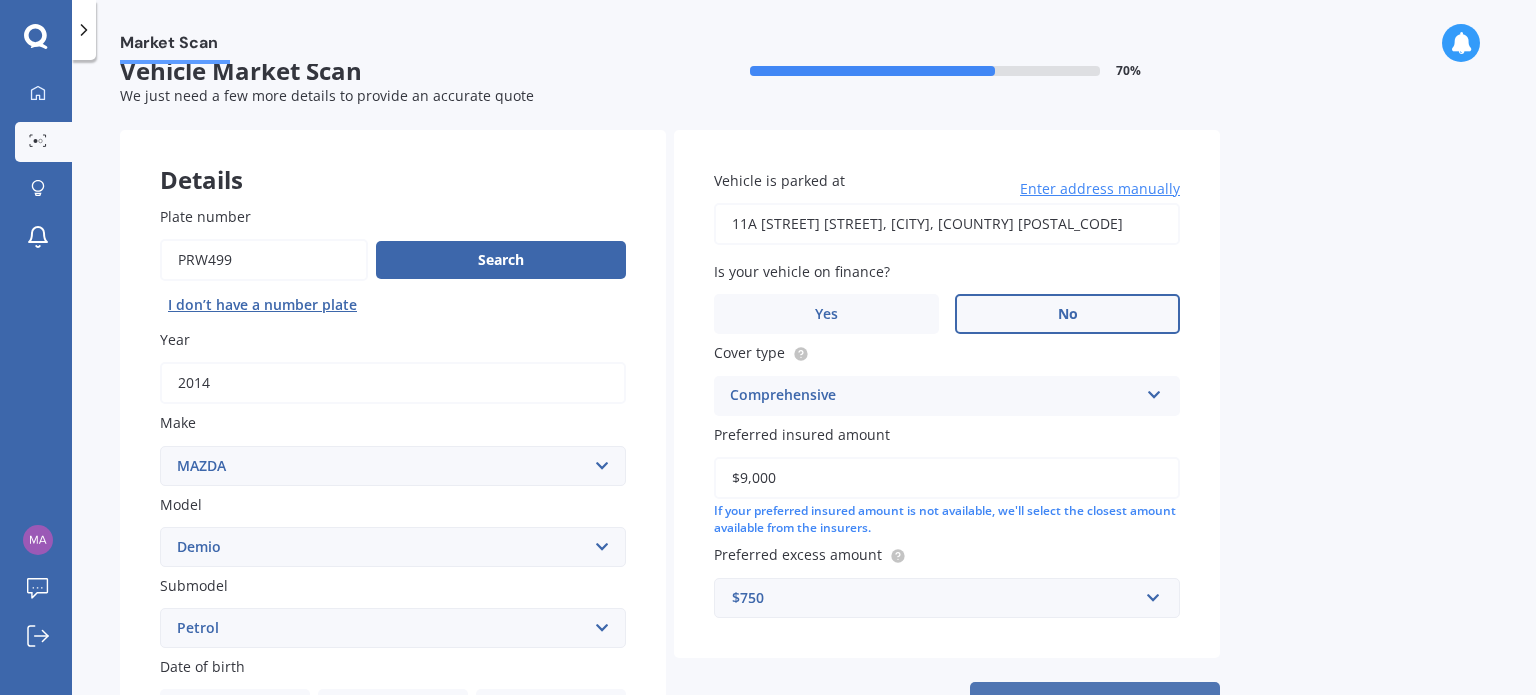 select on "15" 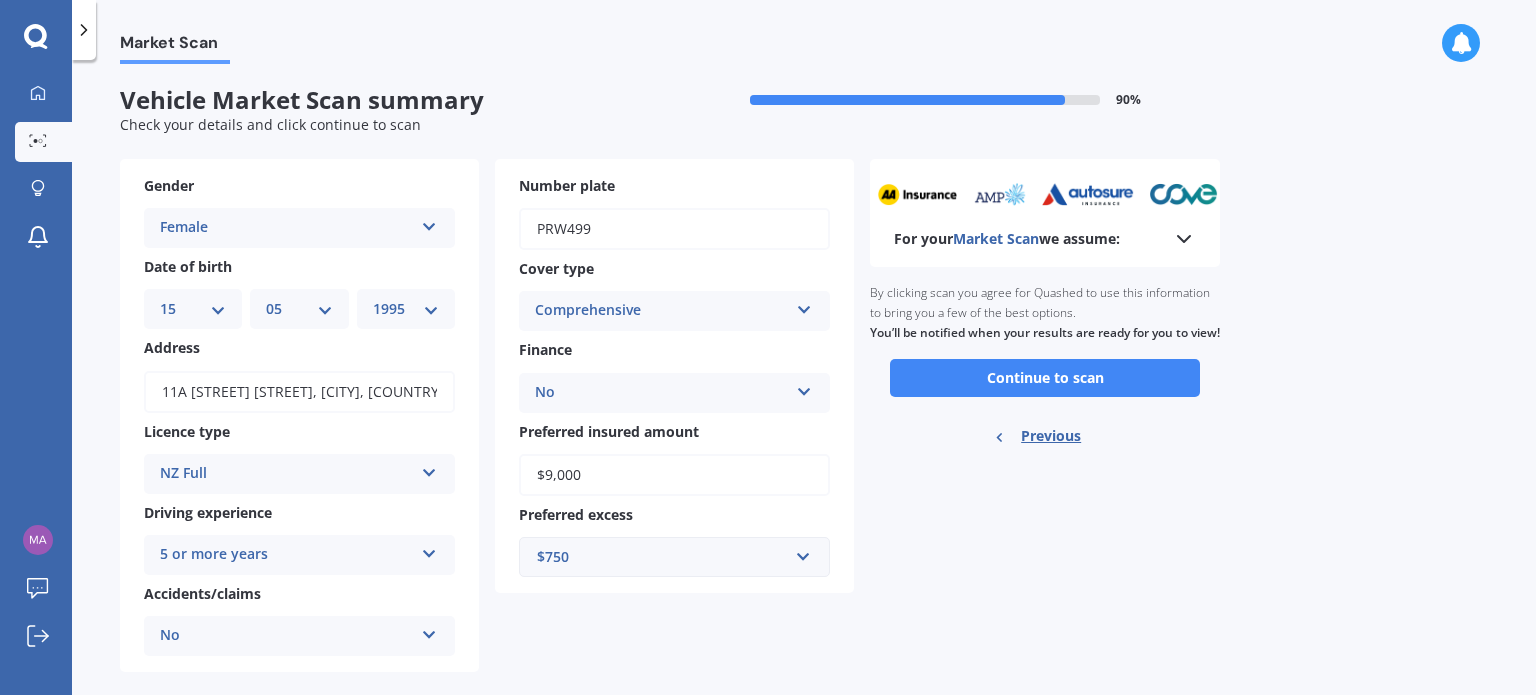scroll, scrollTop: 0, scrollLeft: 0, axis: both 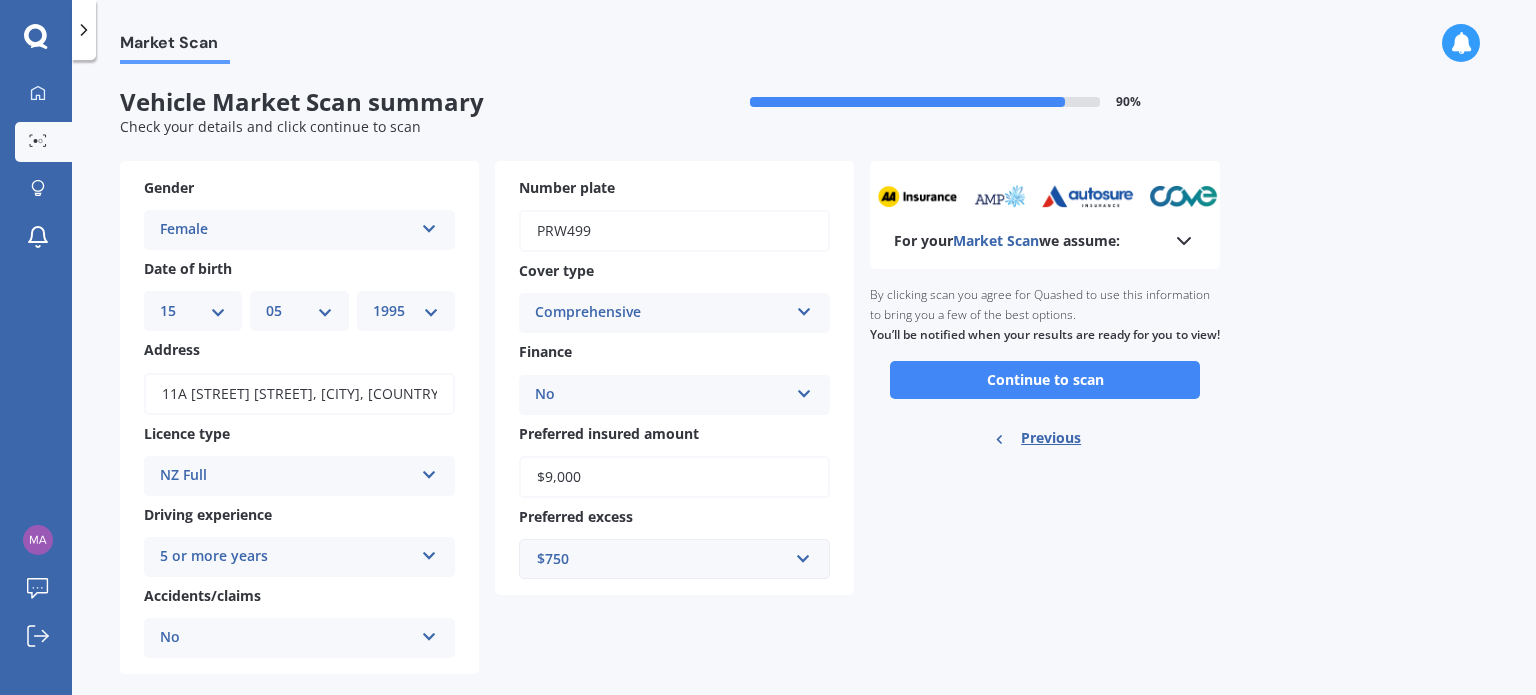 click 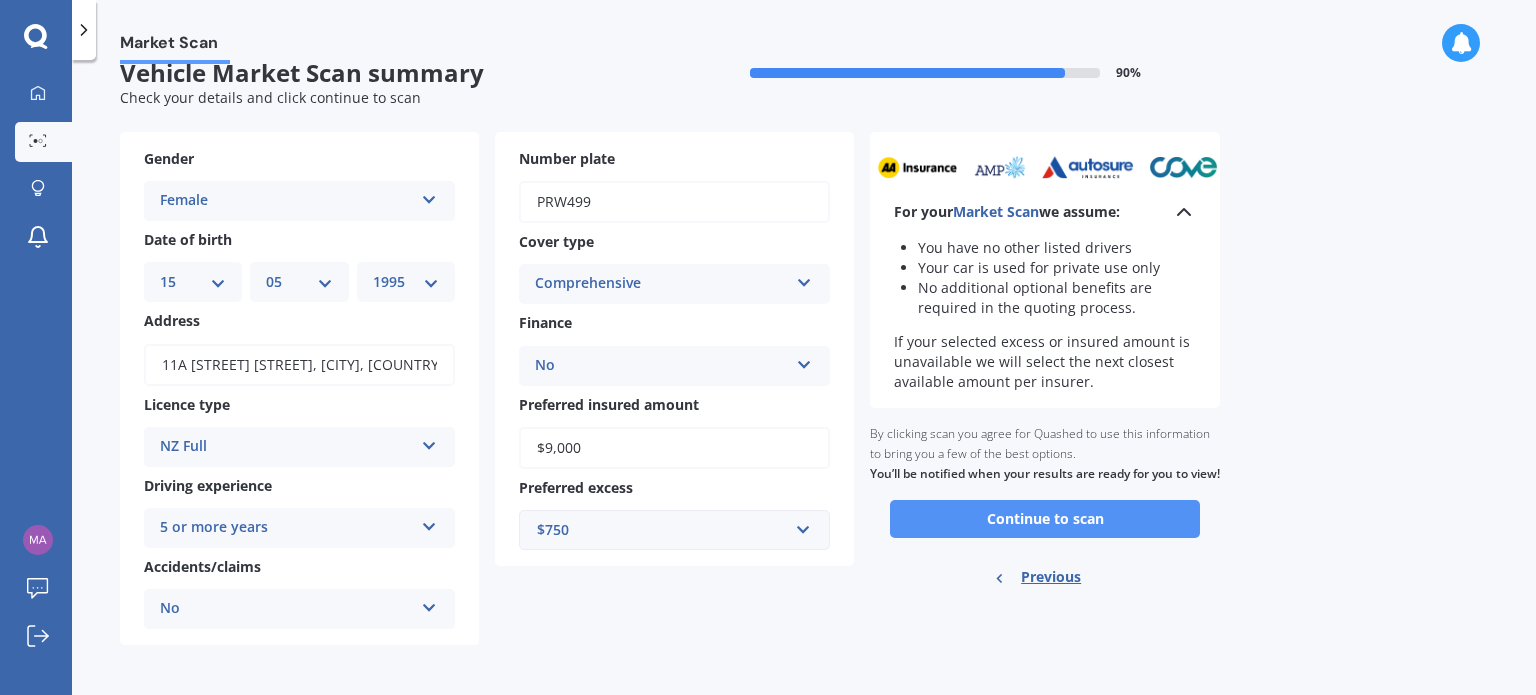 scroll, scrollTop: 31, scrollLeft: 0, axis: vertical 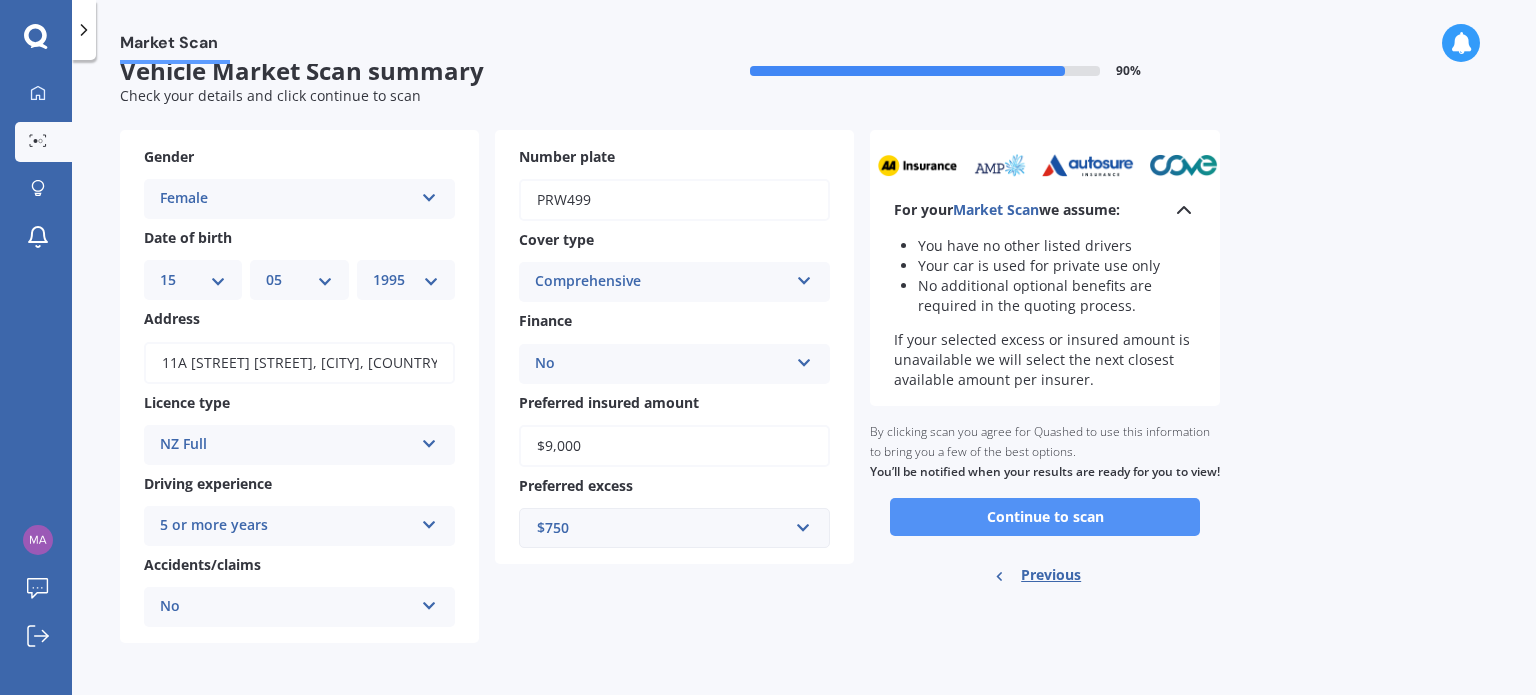click on "Continue to scan" at bounding box center (1045, 517) 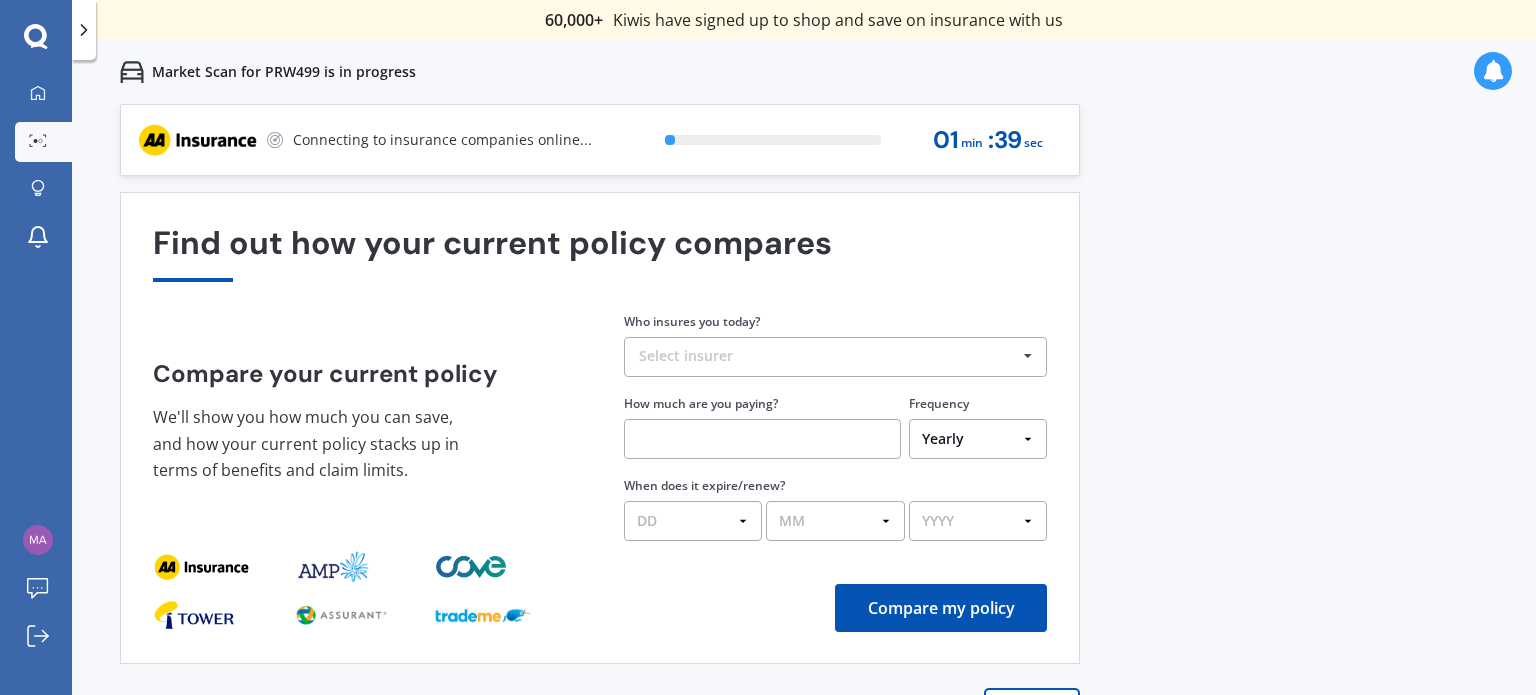 scroll, scrollTop: 0, scrollLeft: 0, axis: both 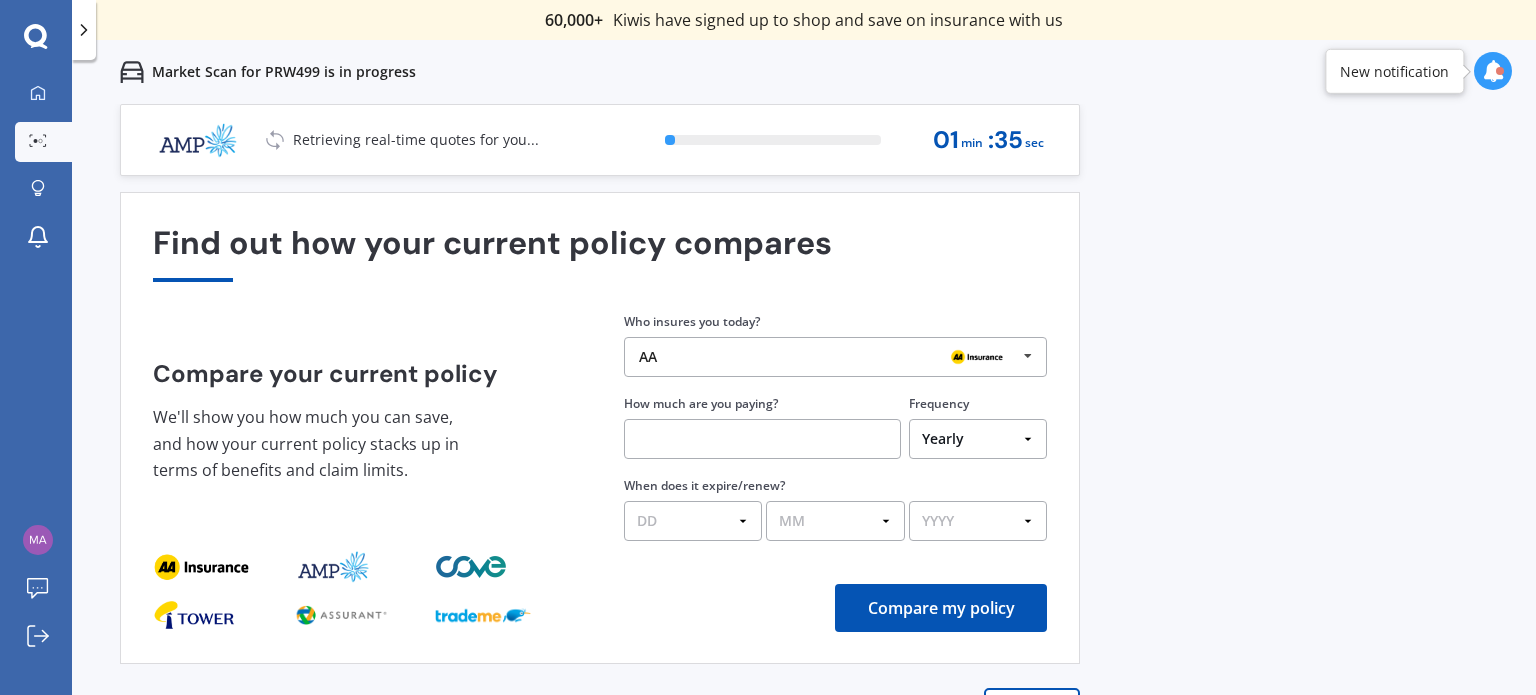 click on "AA" at bounding box center (828, 357) 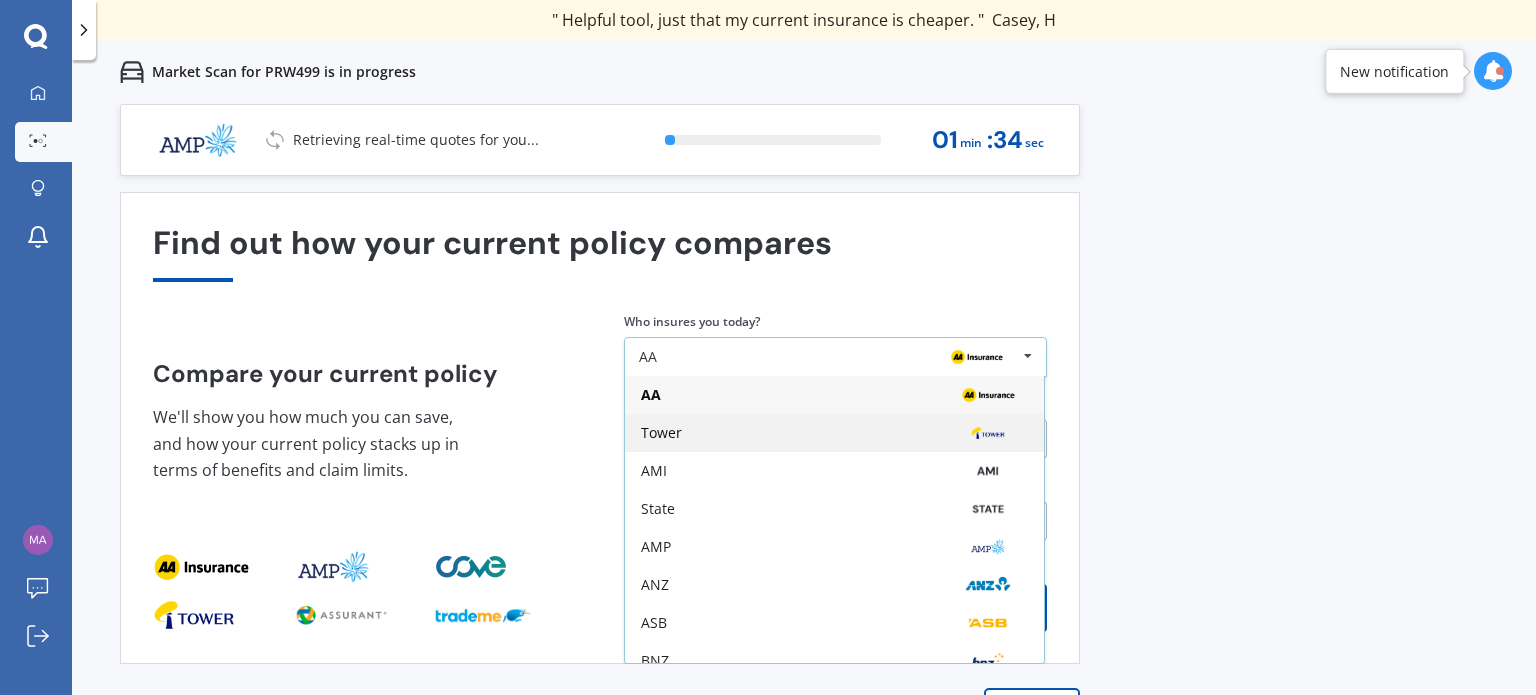 click on "Tower" at bounding box center (834, 433) 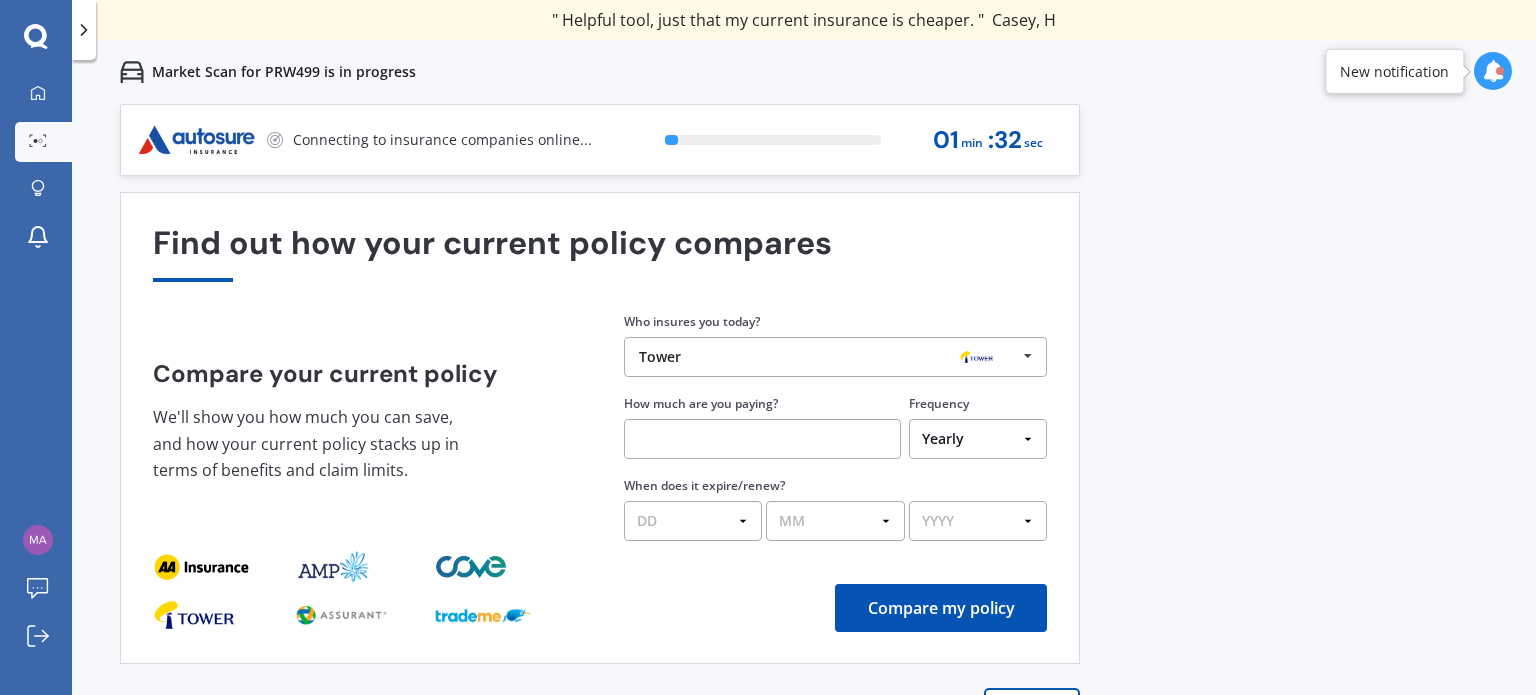 click at bounding box center [762, 439] 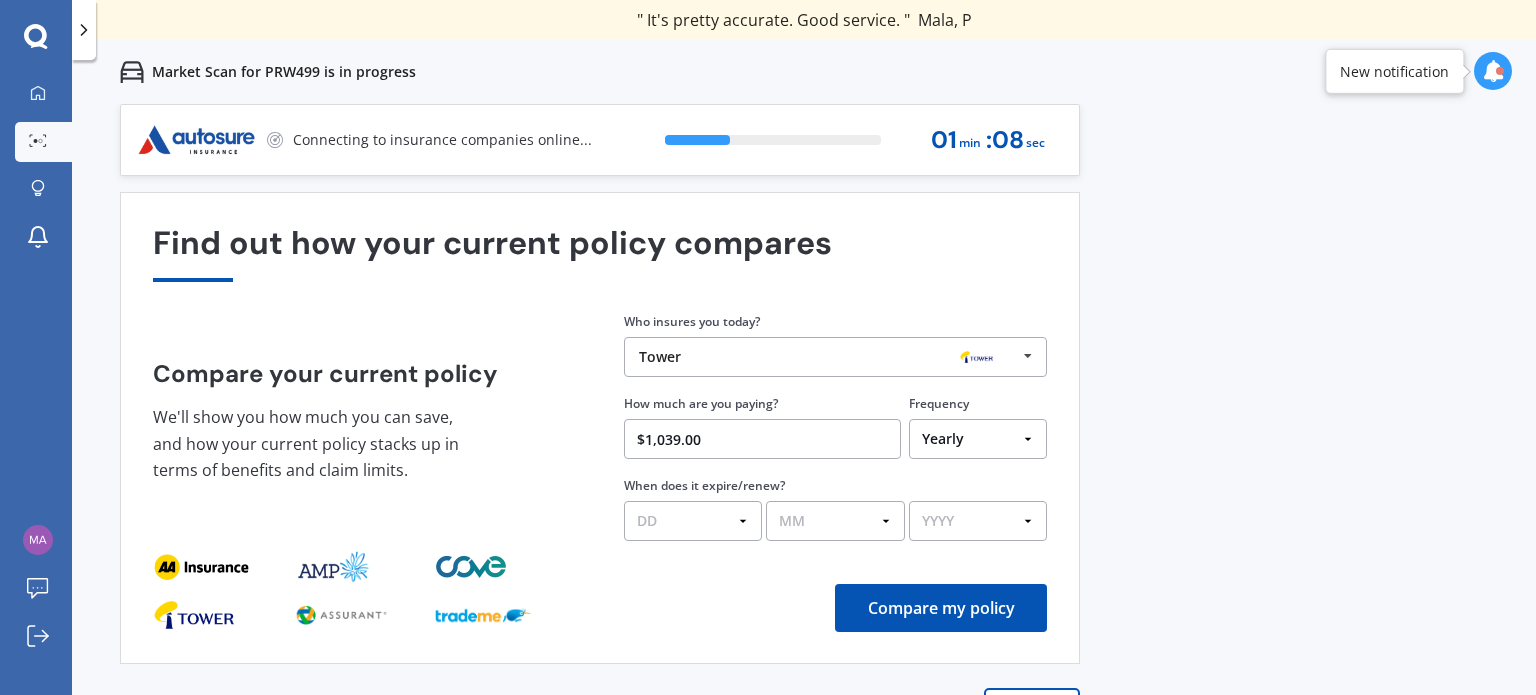 type on "$1,039.00" 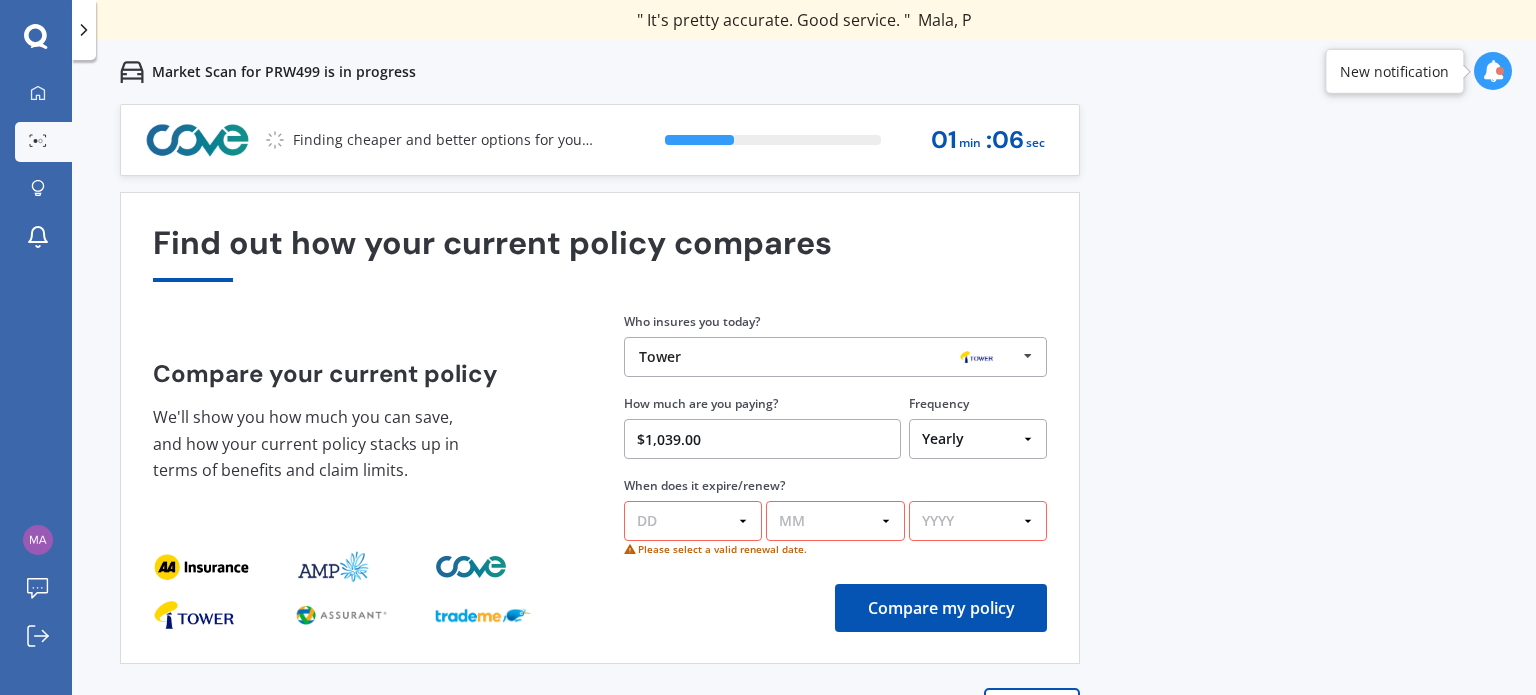 click on "DD 01 02 03 04 05 06 07 08 09 10 11 12 13 14 15 16 17 18 19 20 21 22 23 24 25 26 27 28 29 30 31" at bounding box center [693, 521] 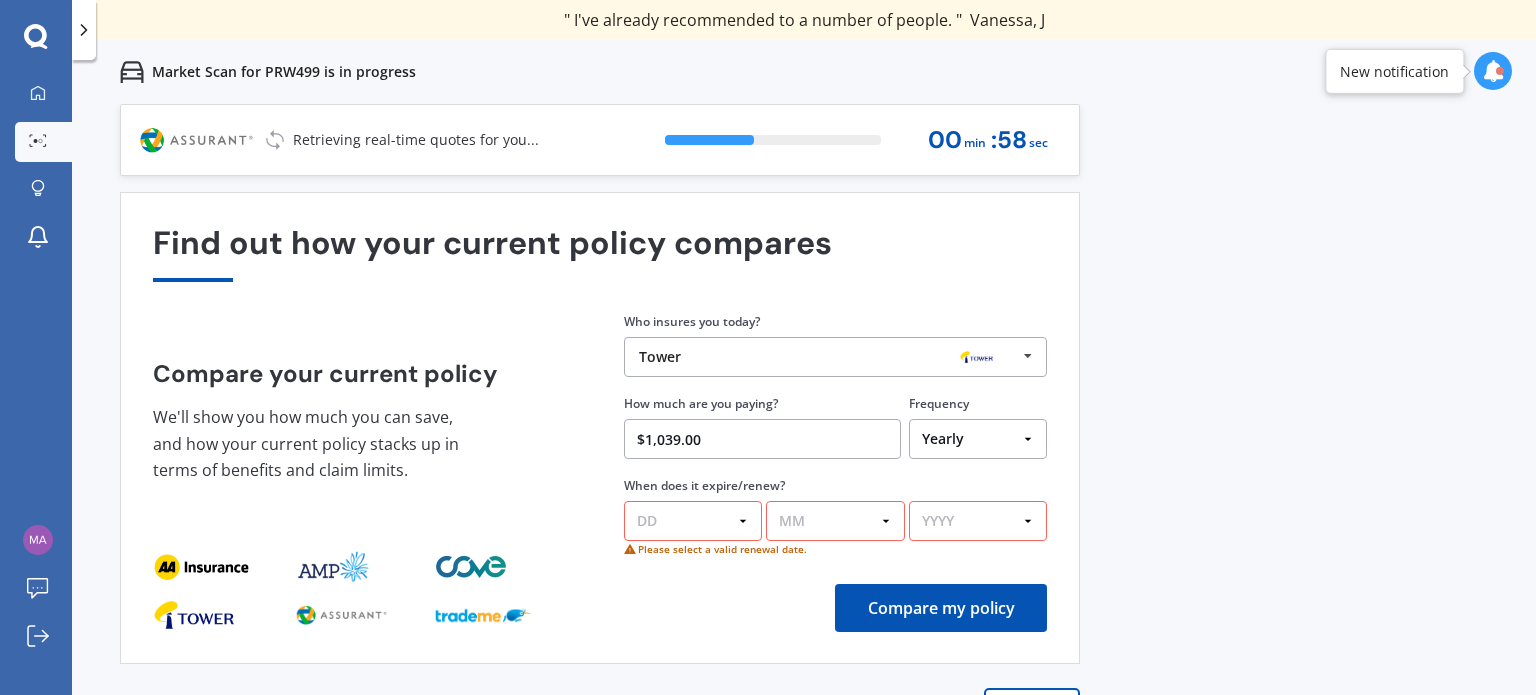 click on "DD 01 02 03 04 05 06 07 08 09 10 11 12 13 14 15 16 17 18 19 20 21 22 23 24 25 26 27 28 29 30 31" at bounding box center [693, 521] 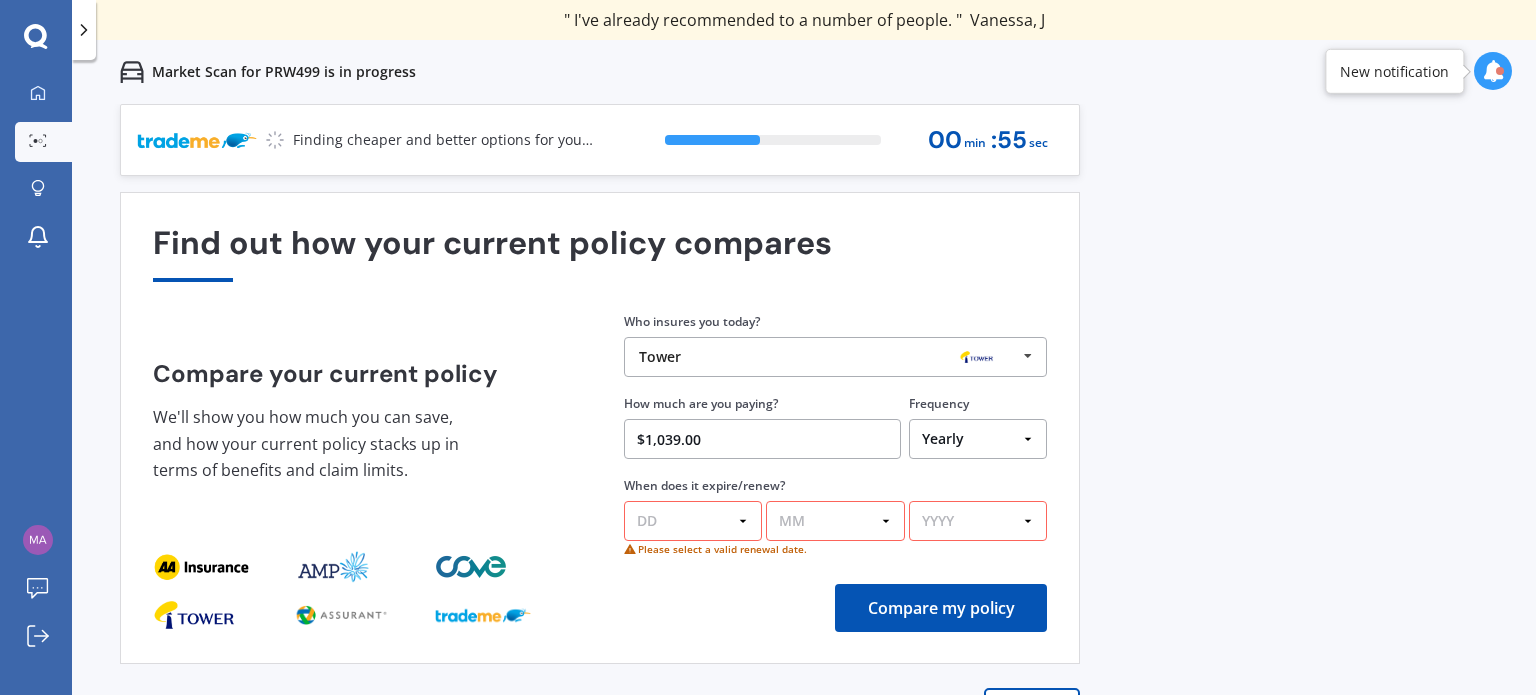 select on "28" 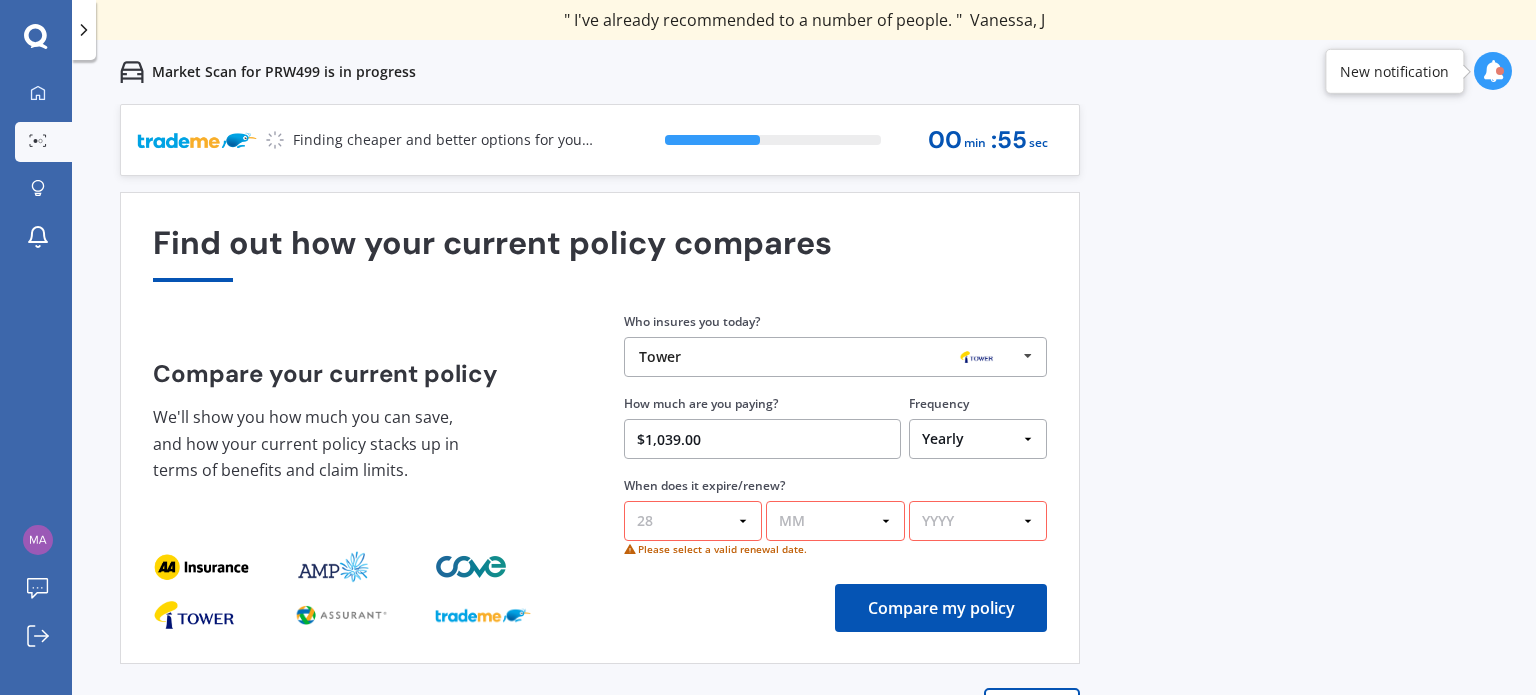 click on "DD 01 02 03 04 05 06 07 08 09 10 11 12 13 14 15 16 17 18 19 20 21 22 23 24 25 26 27 28 29 30 31" at bounding box center [693, 521] 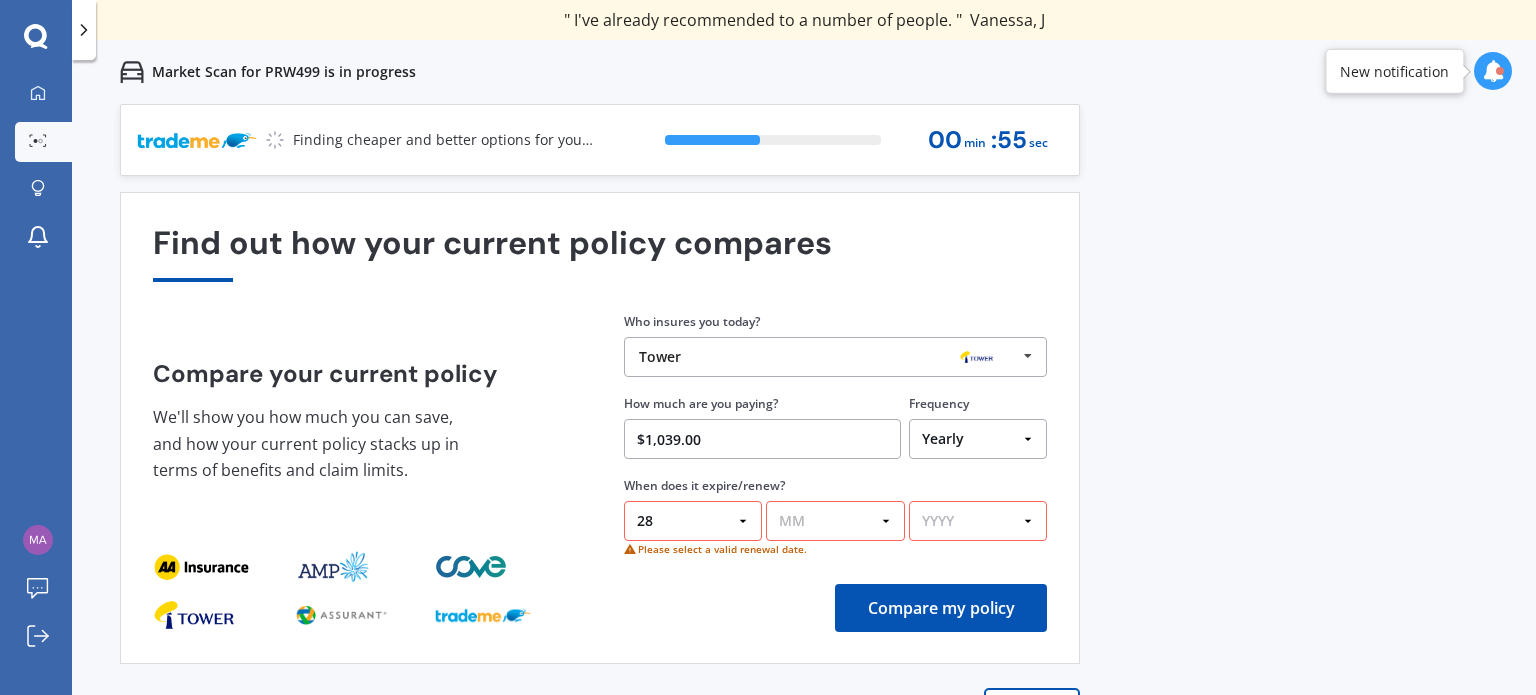 click on "MM 01 02 03 04 05 06 07 08 09 10 11 12" at bounding box center (835, 521) 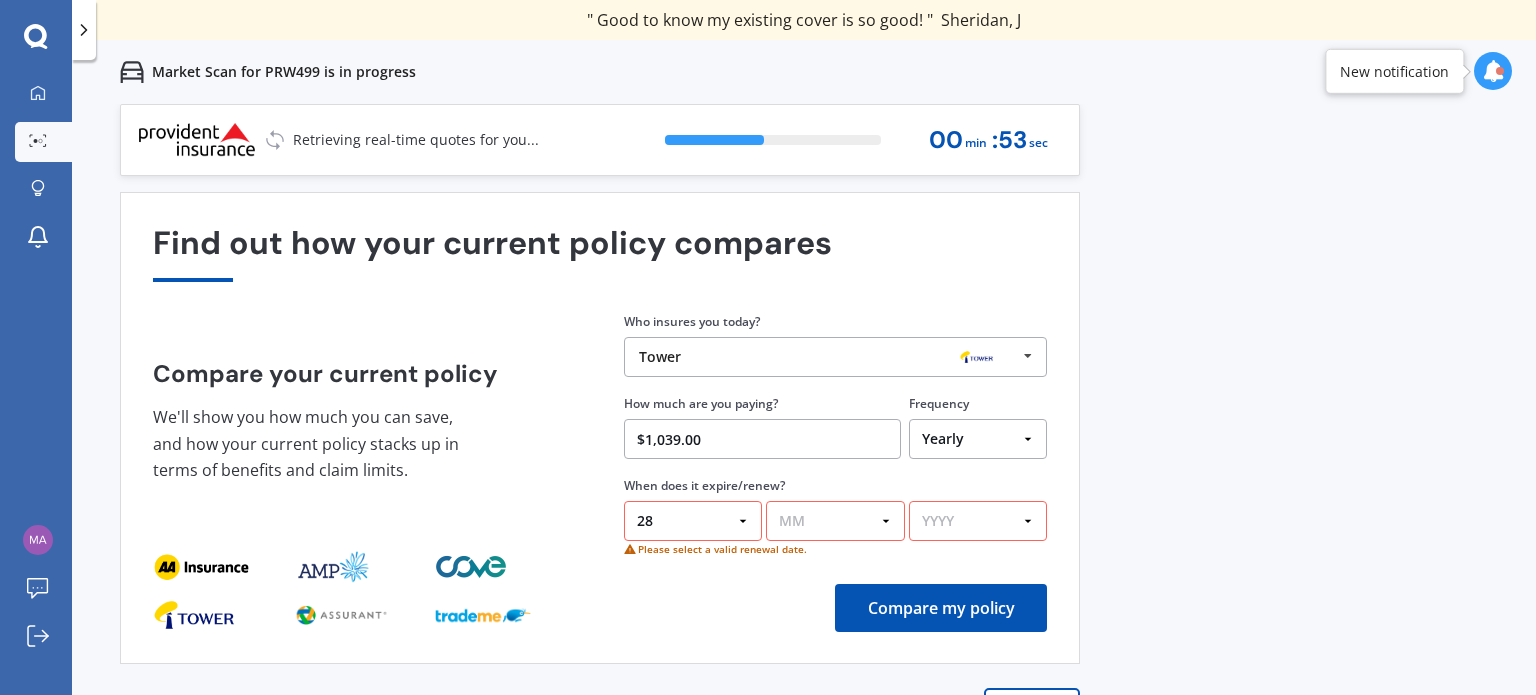 select on "02" 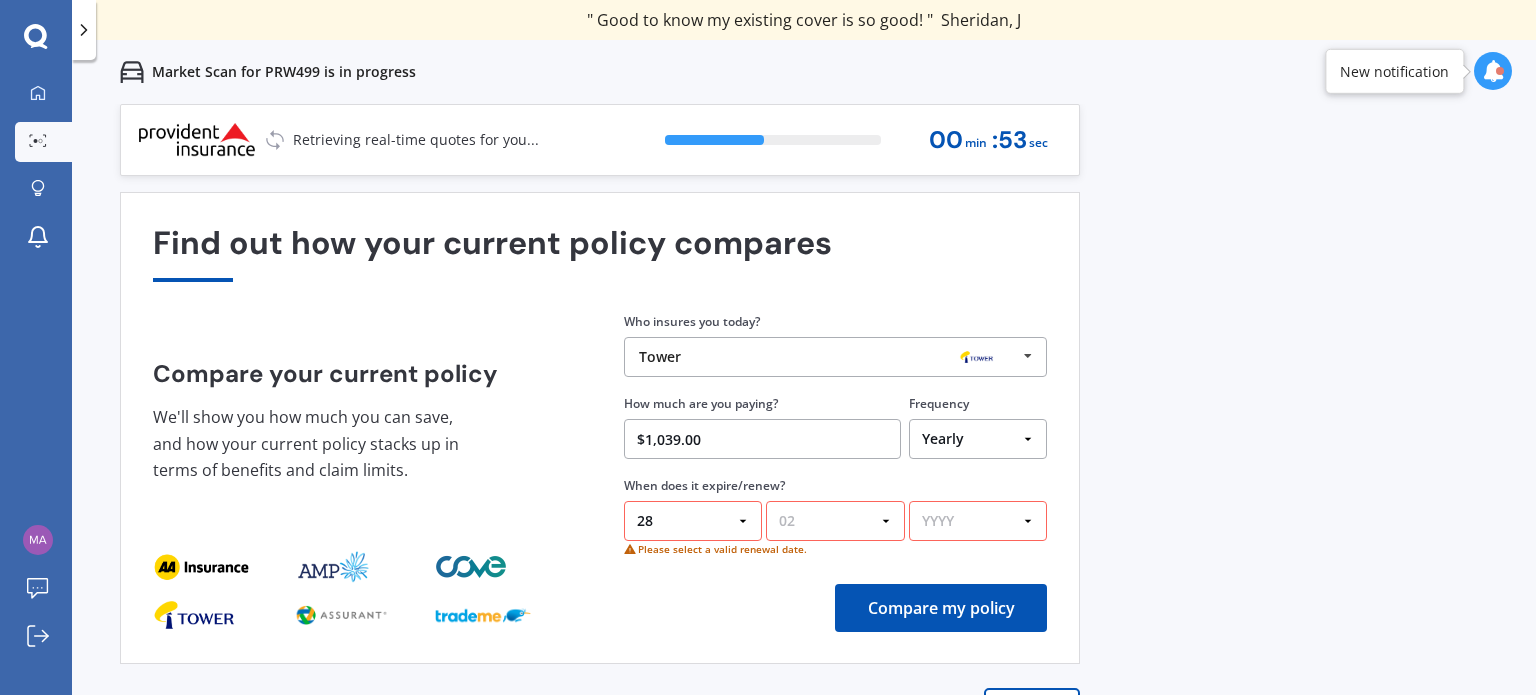 click on "MM 01 02 03 04 05 06 07 08 09 10 11 12" at bounding box center (835, 521) 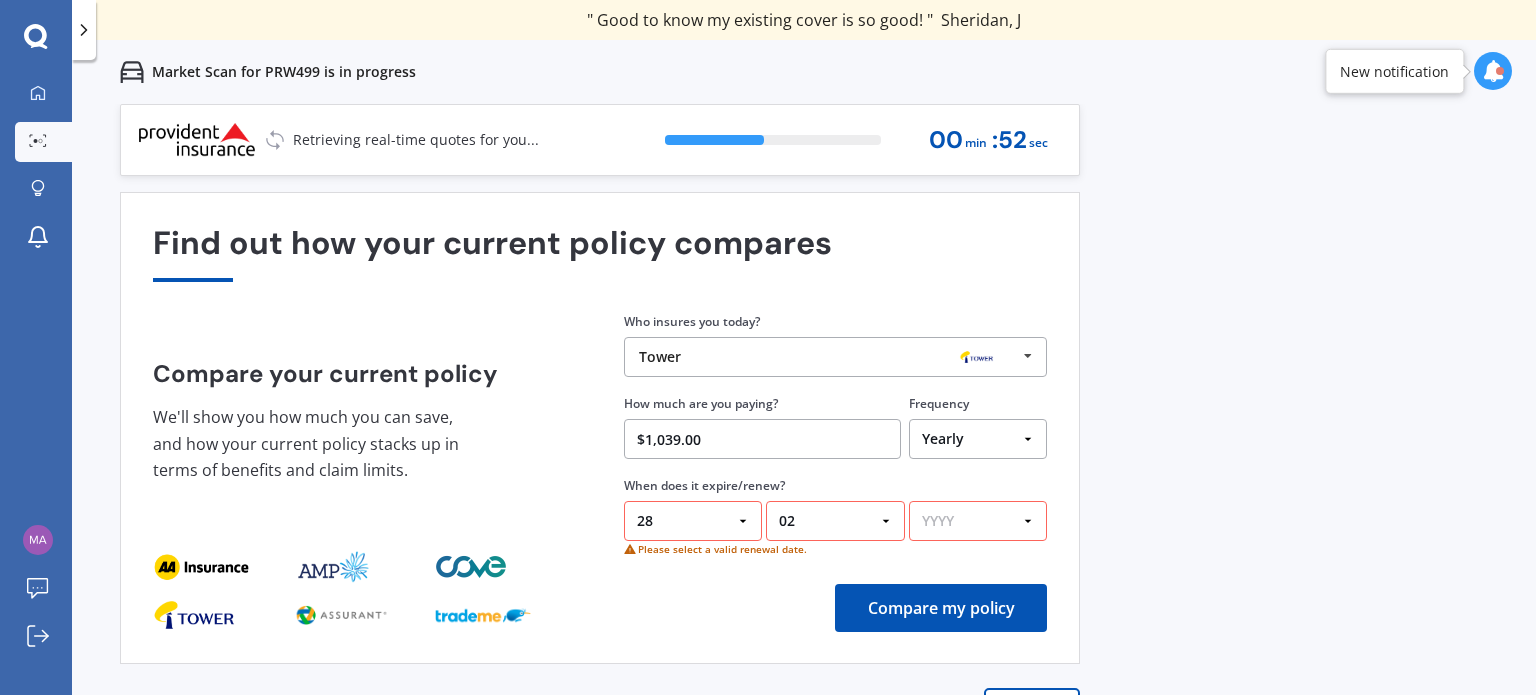 click on "YYYY 2026 2025 2024" at bounding box center (978, 521) 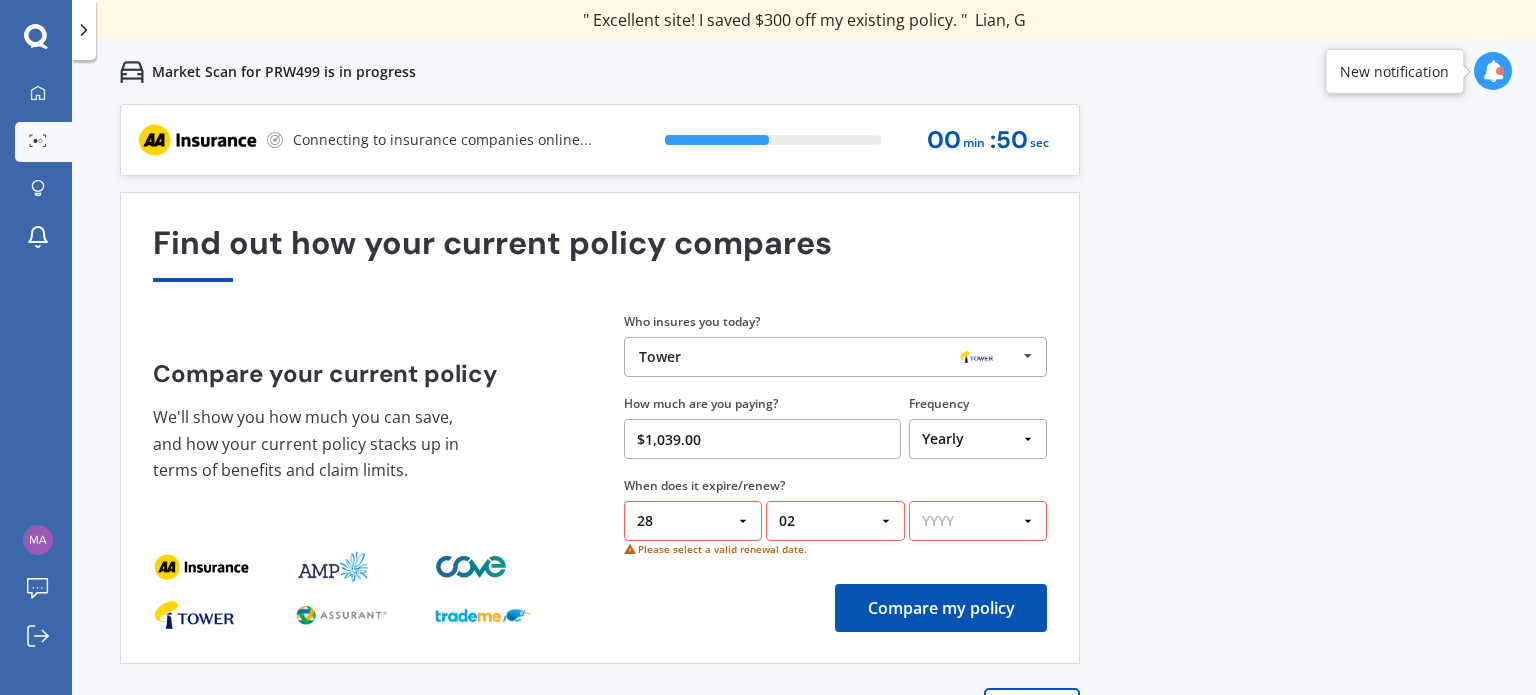 select on "2026" 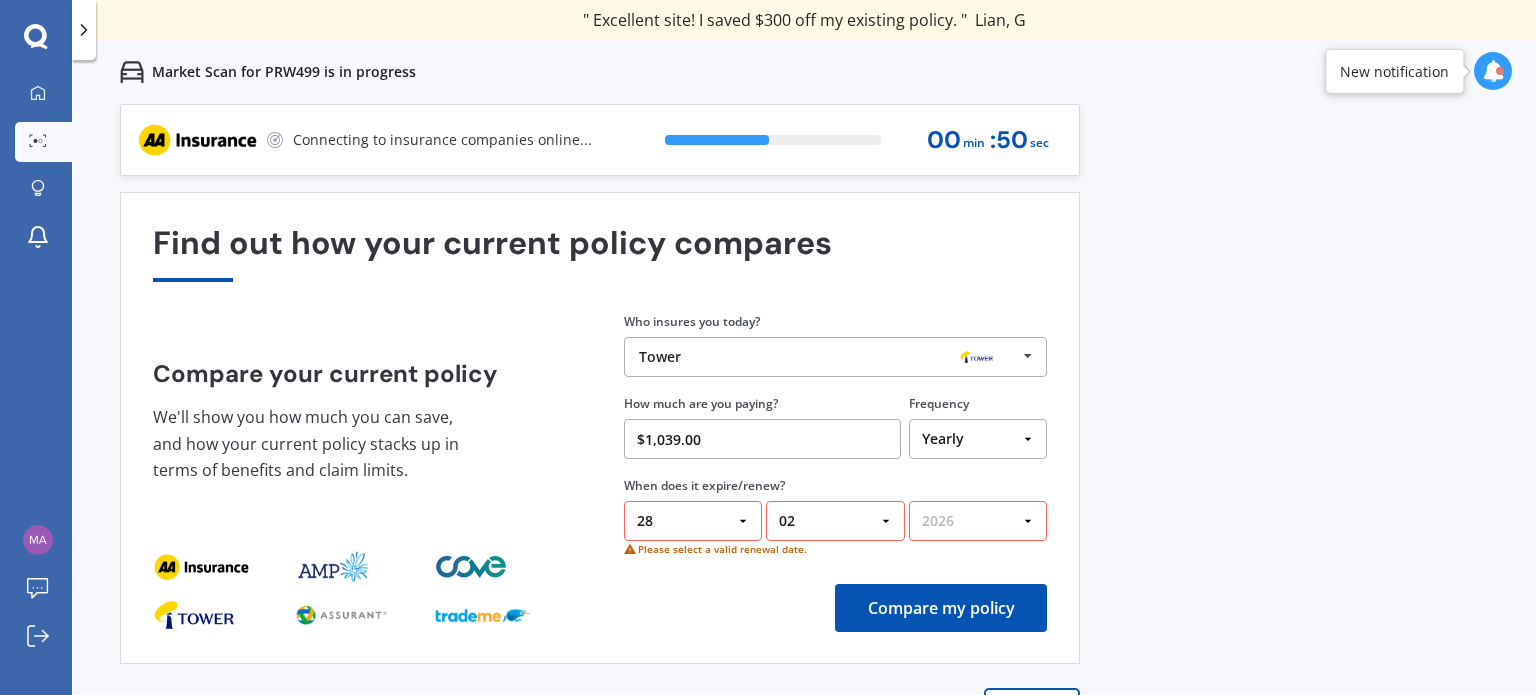 click on "YYYY 2026 2025 2024" at bounding box center [978, 521] 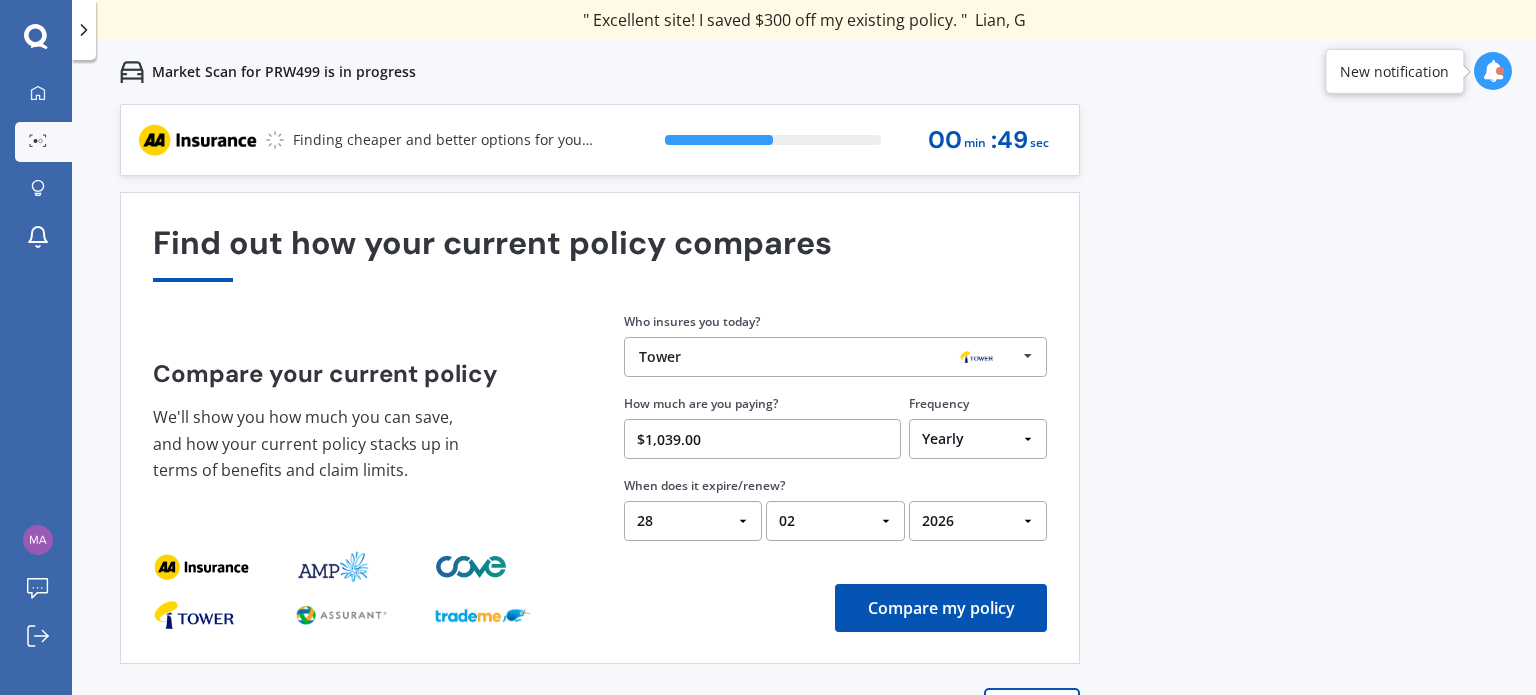 click on "Compare my policy" at bounding box center (941, 608) 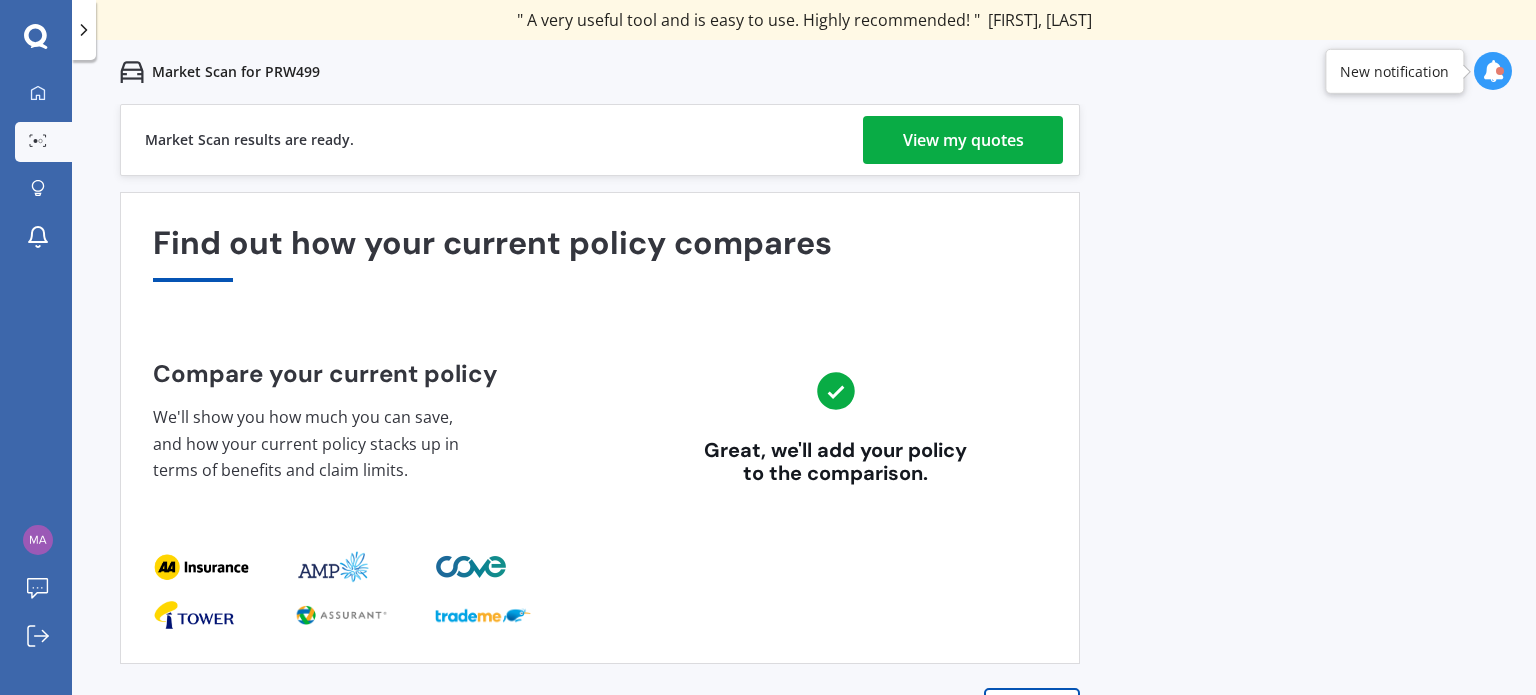 click on "View my quotes" at bounding box center (963, 140) 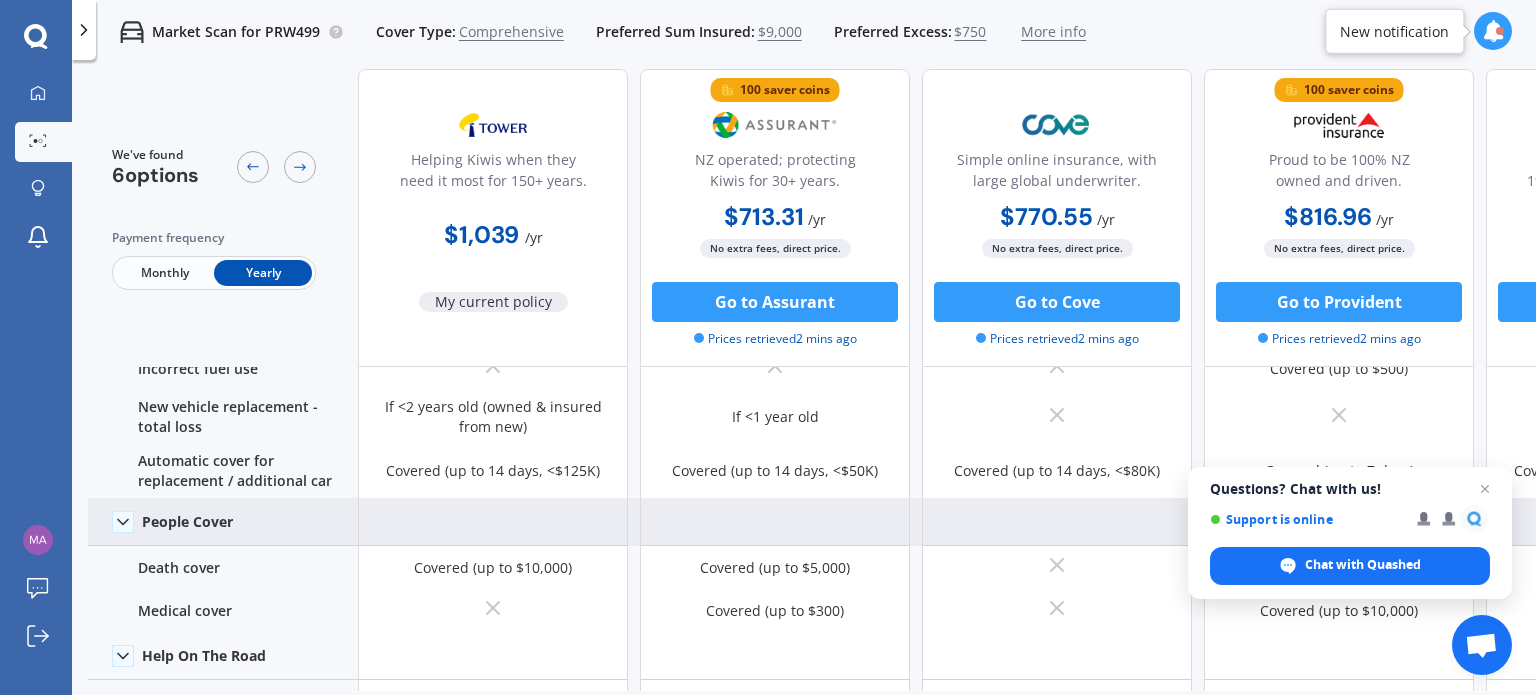 scroll, scrollTop: 300, scrollLeft: 0, axis: vertical 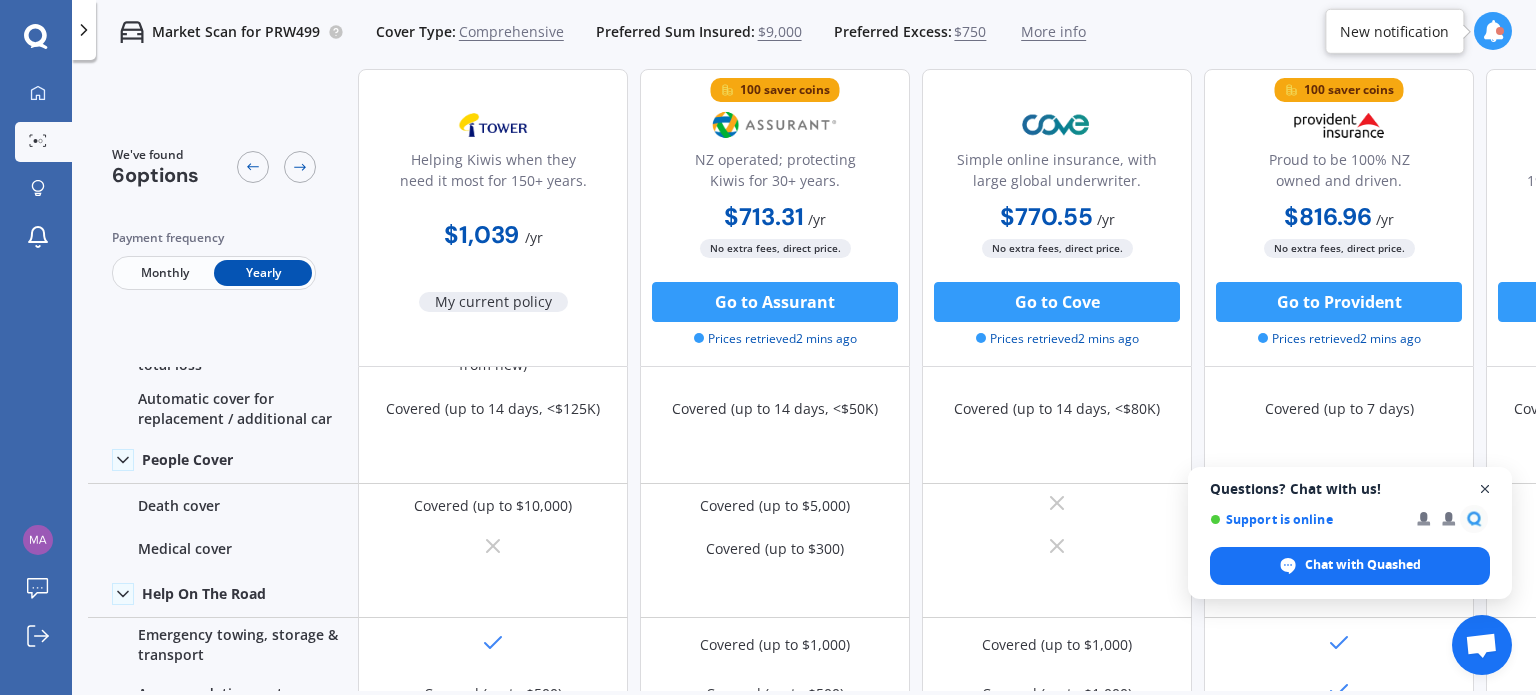 click at bounding box center [1485, 489] 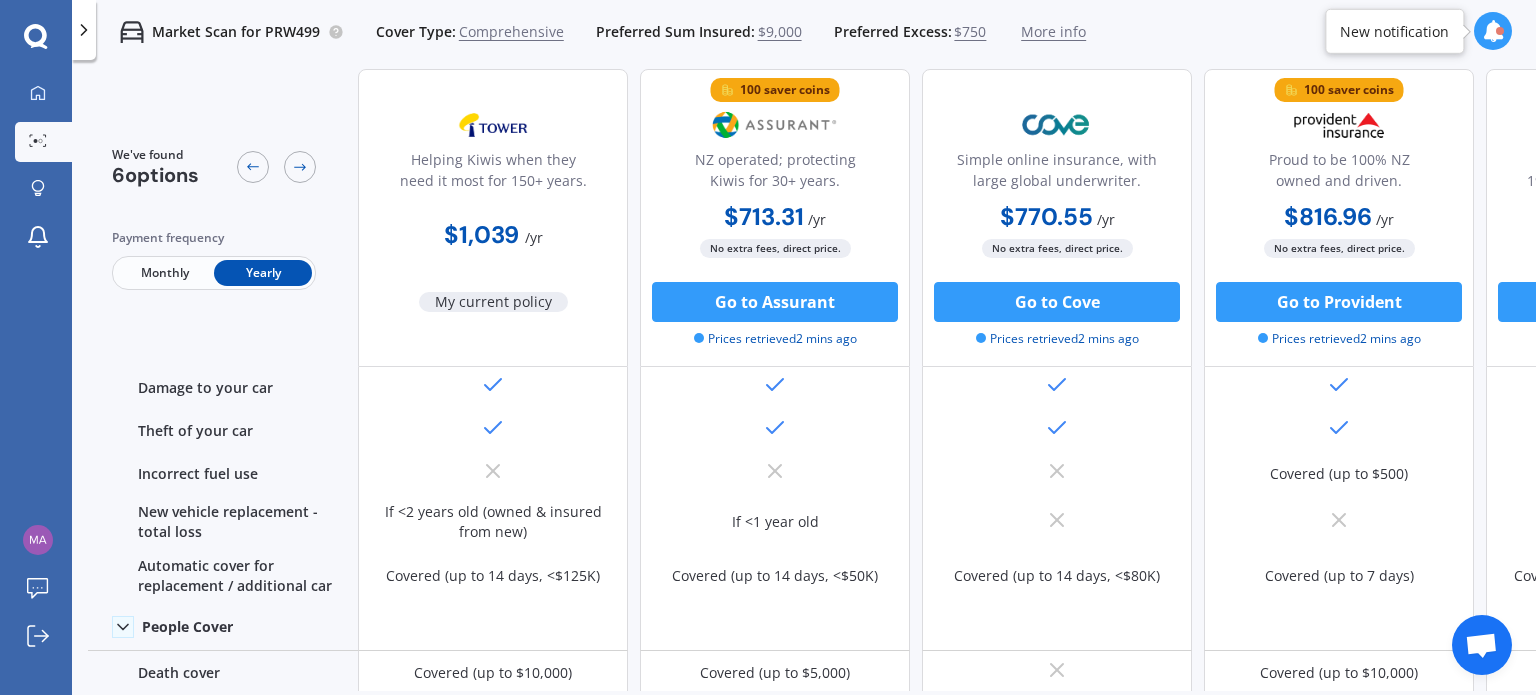 scroll, scrollTop: 100, scrollLeft: 0, axis: vertical 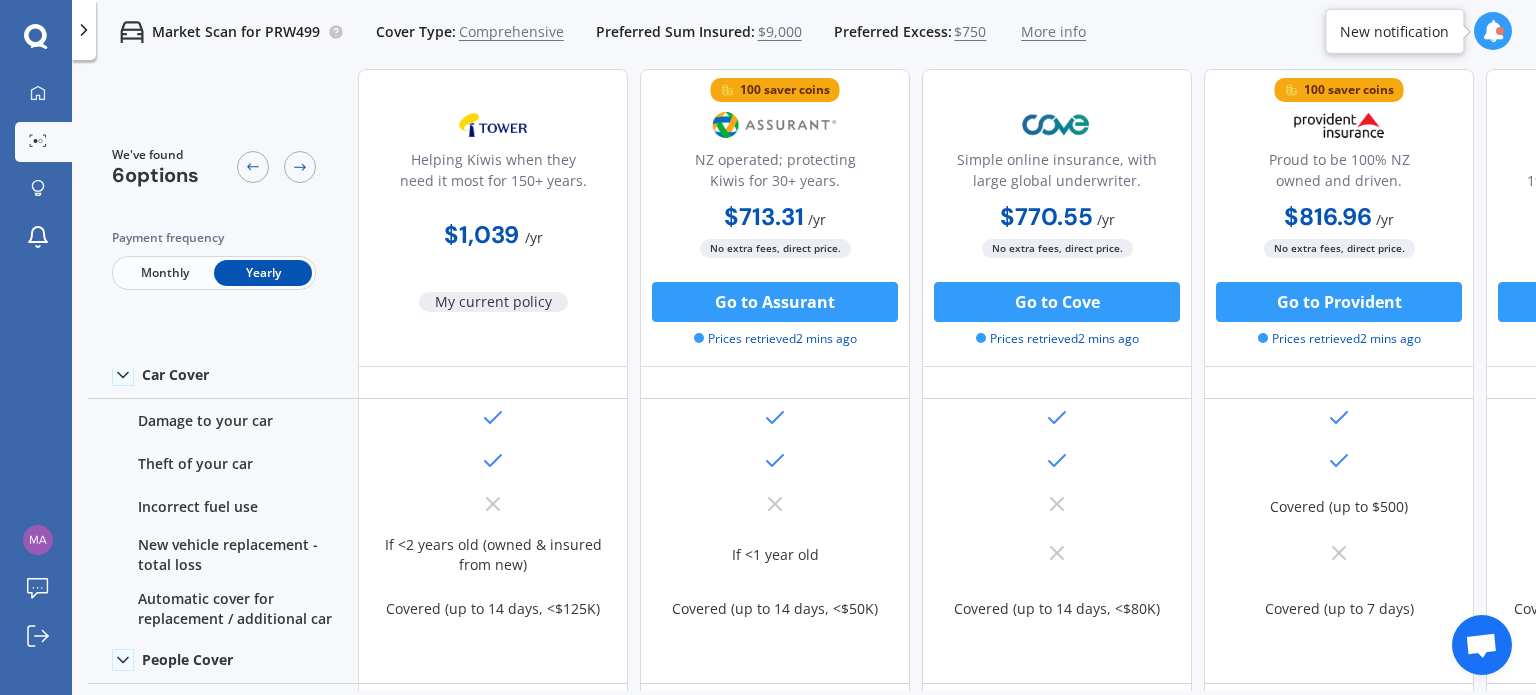 click at bounding box center (728, 90) 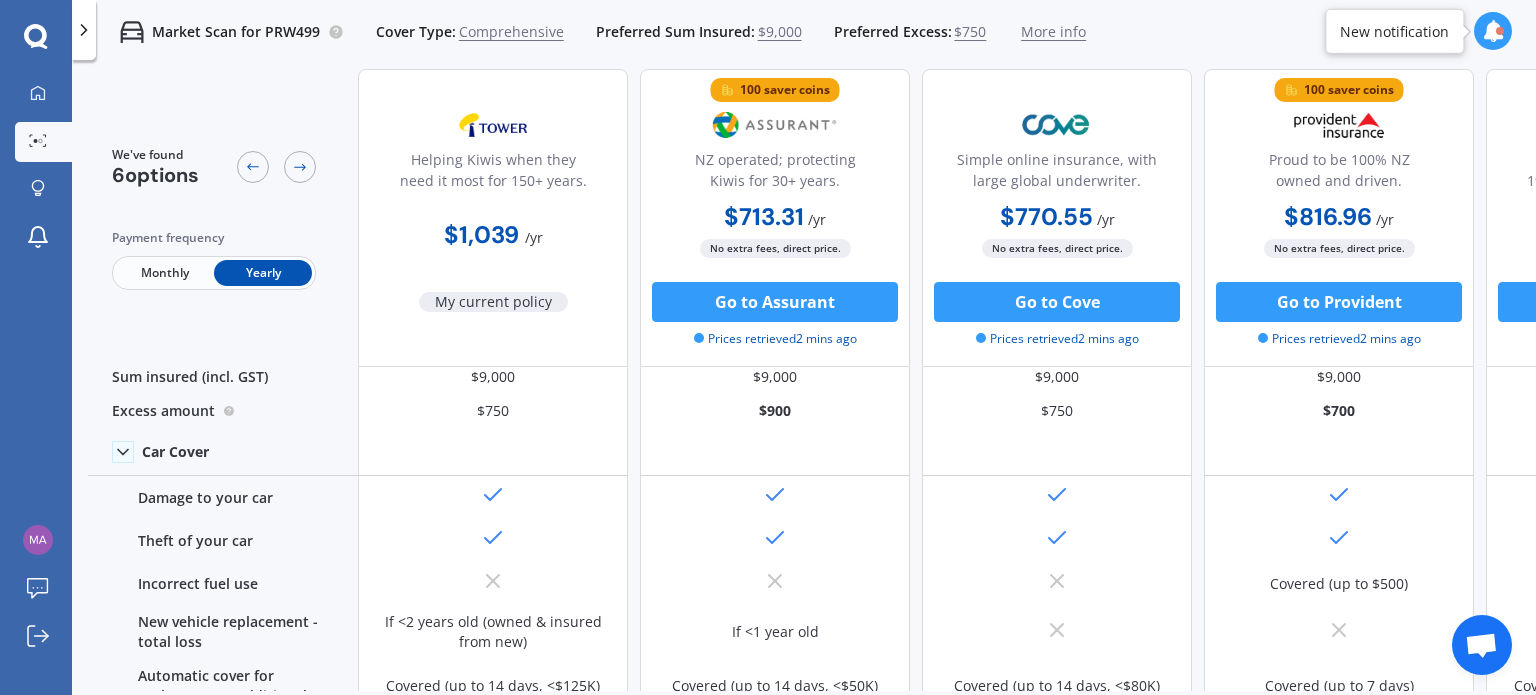 scroll, scrollTop: 0, scrollLeft: 0, axis: both 